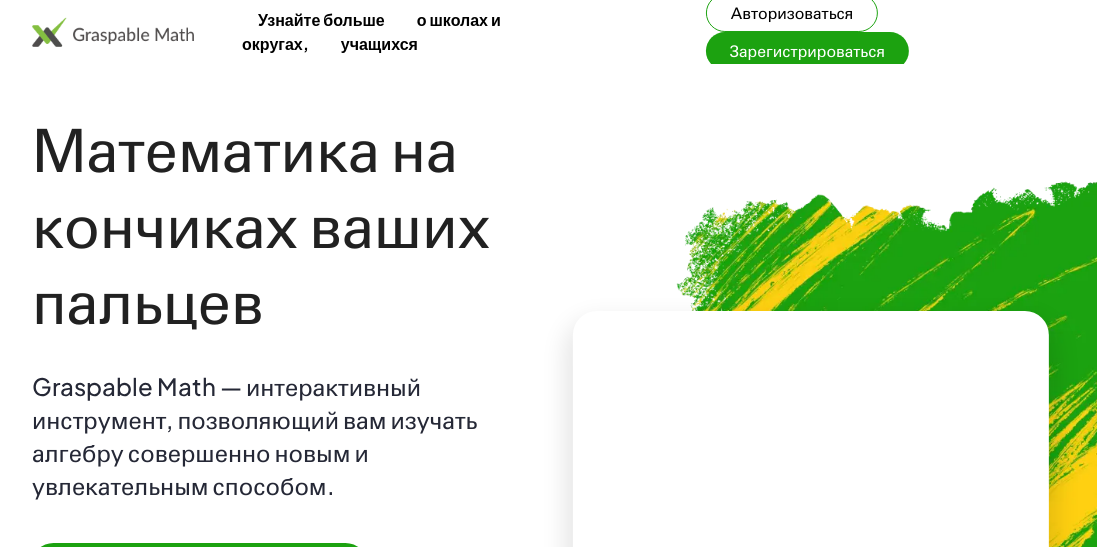 scroll, scrollTop: 0, scrollLeft: 0, axis: both 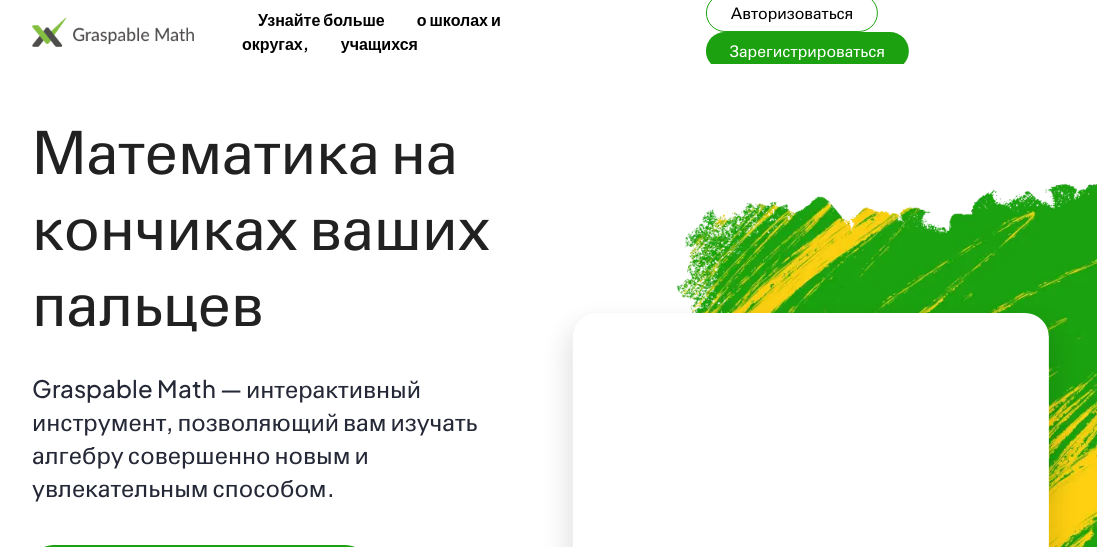 click on "Зарегистрироваться" at bounding box center [807, 50] 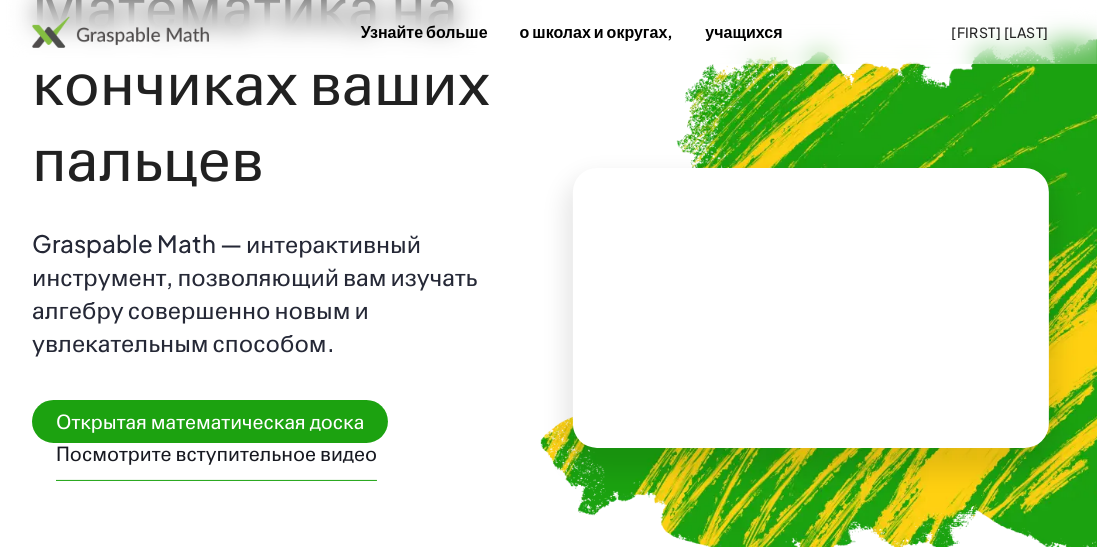 scroll, scrollTop: 192, scrollLeft: 0, axis: vertical 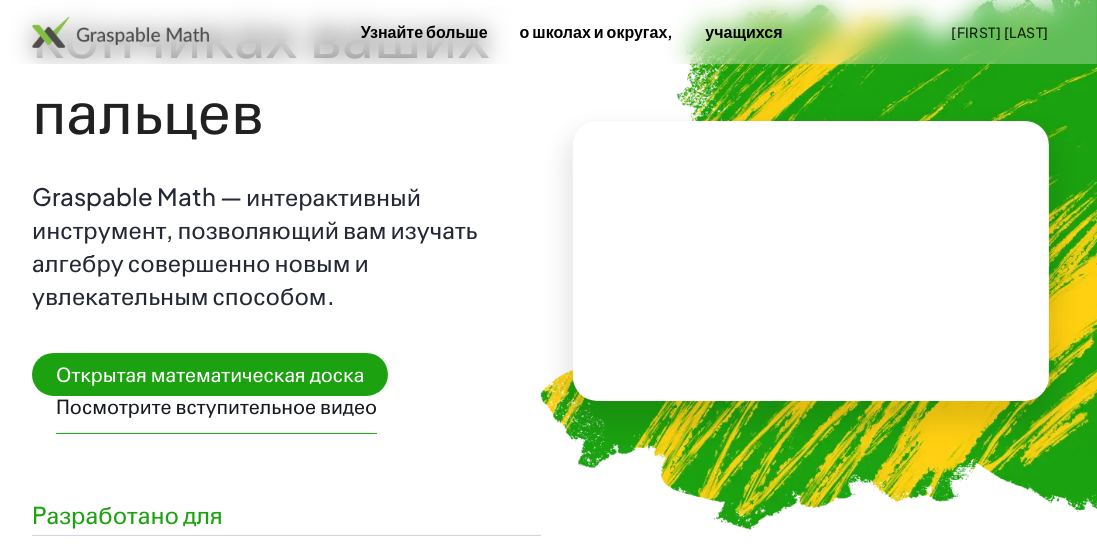 click at bounding box center [811, 261] 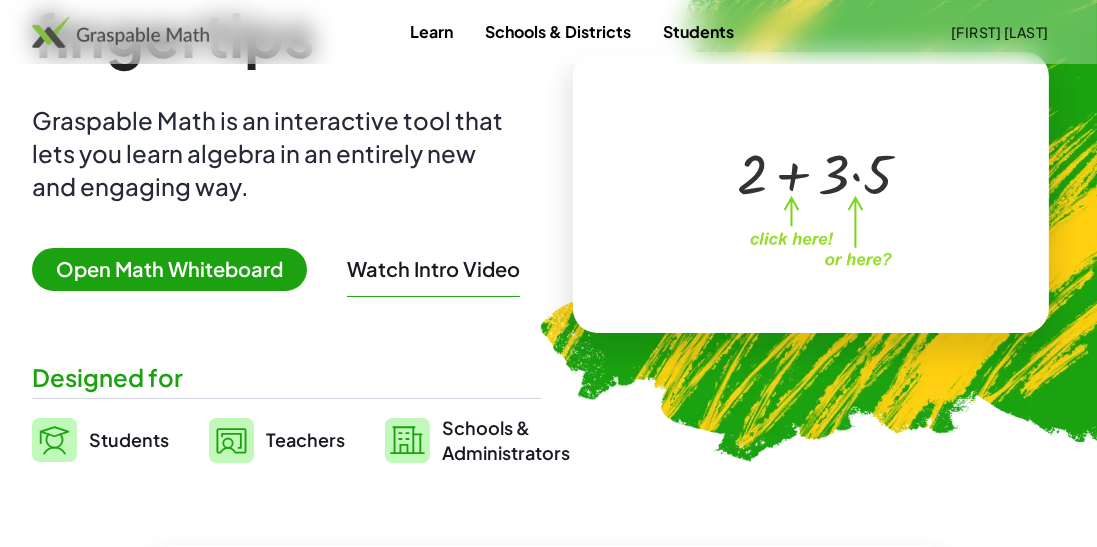 click at bounding box center (807, 172) 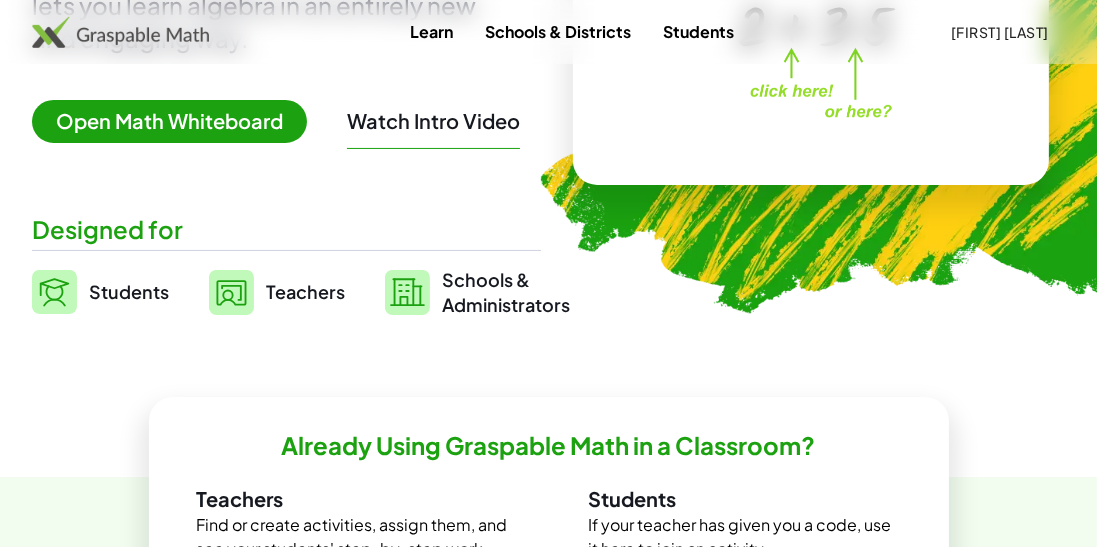 scroll, scrollTop: 320, scrollLeft: 0, axis: vertical 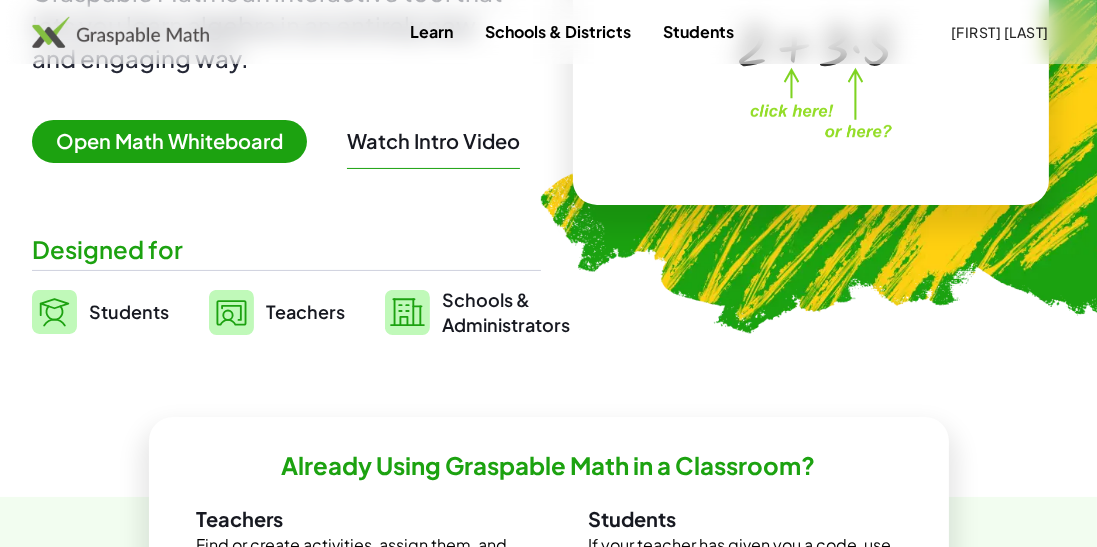 click on "Open Math Whiteboard" at bounding box center [169, 141] 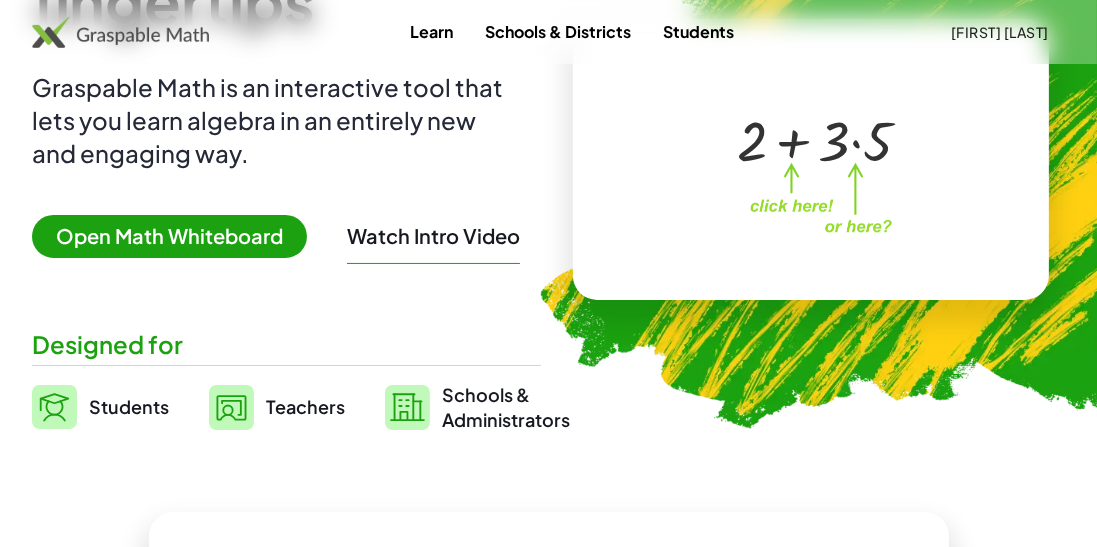 scroll, scrollTop: 192, scrollLeft: 0, axis: vertical 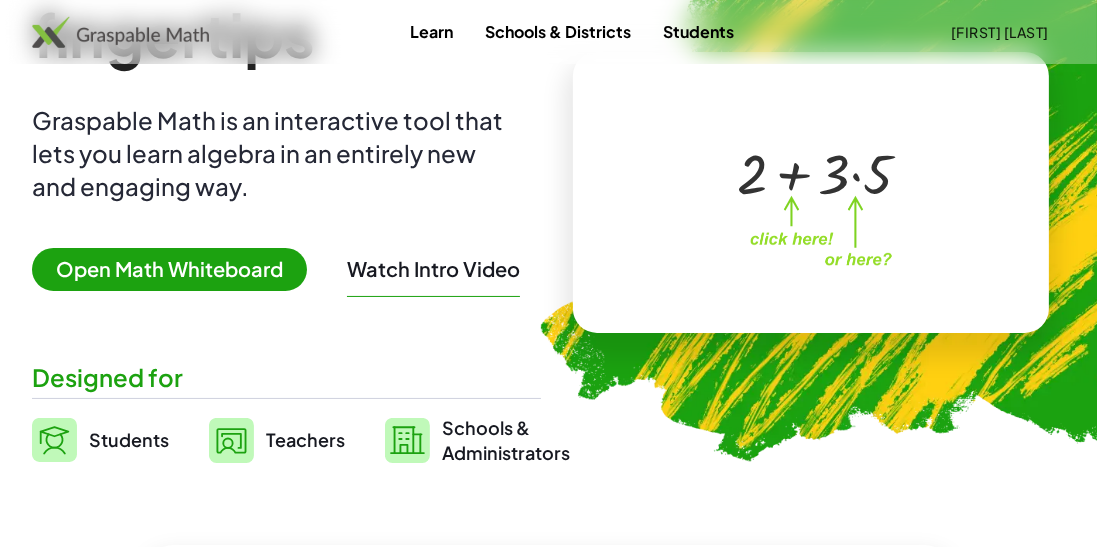 click on "Open Math Whiteboard" at bounding box center (169, 269) 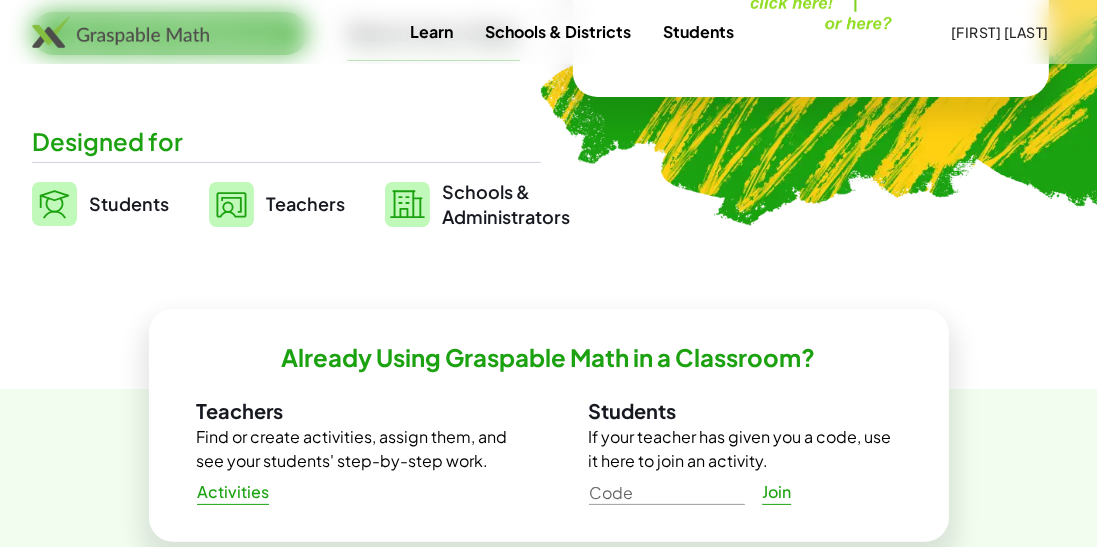 scroll, scrollTop: 780, scrollLeft: 0, axis: vertical 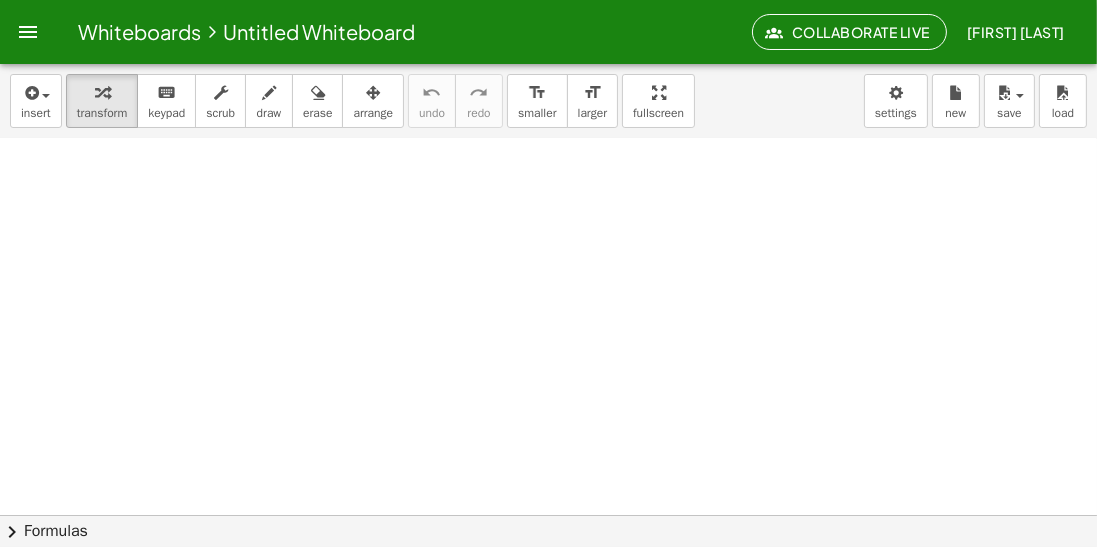click on "chevron_right" at bounding box center (12, 532) 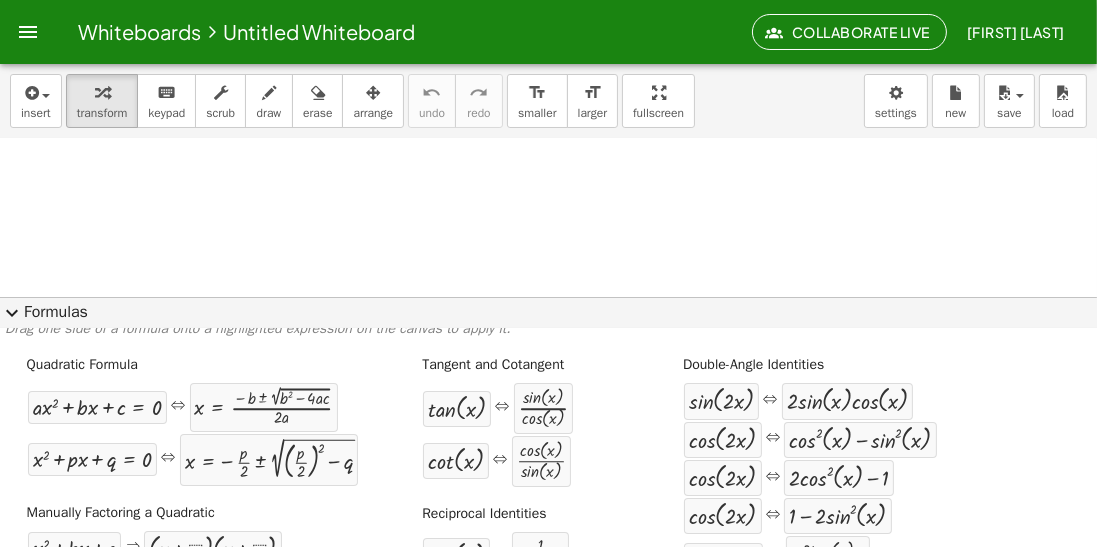 scroll, scrollTop: 0, scrollLeft: 0, axis: both 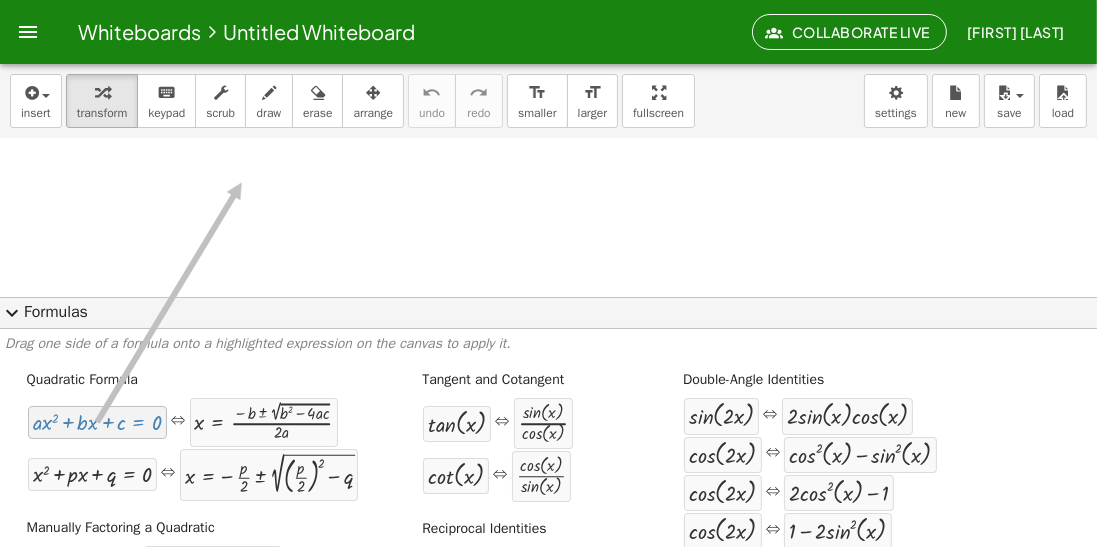 drag, startPoint x: 98, startPoint y: 385, endPoint x: 242, endPoint y: 135, distance: 288.5065 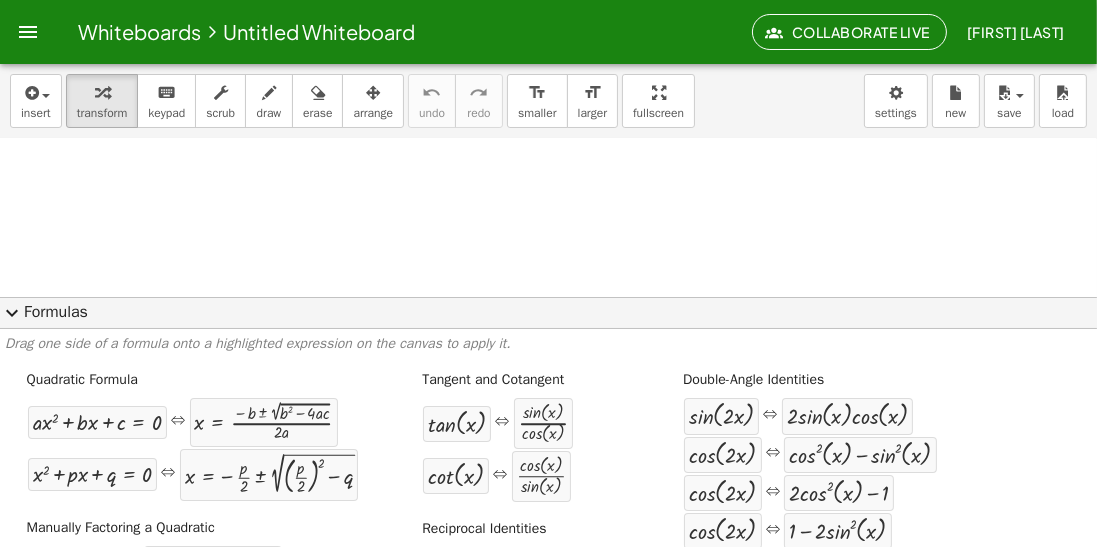 click at bounding box center (548, 195) 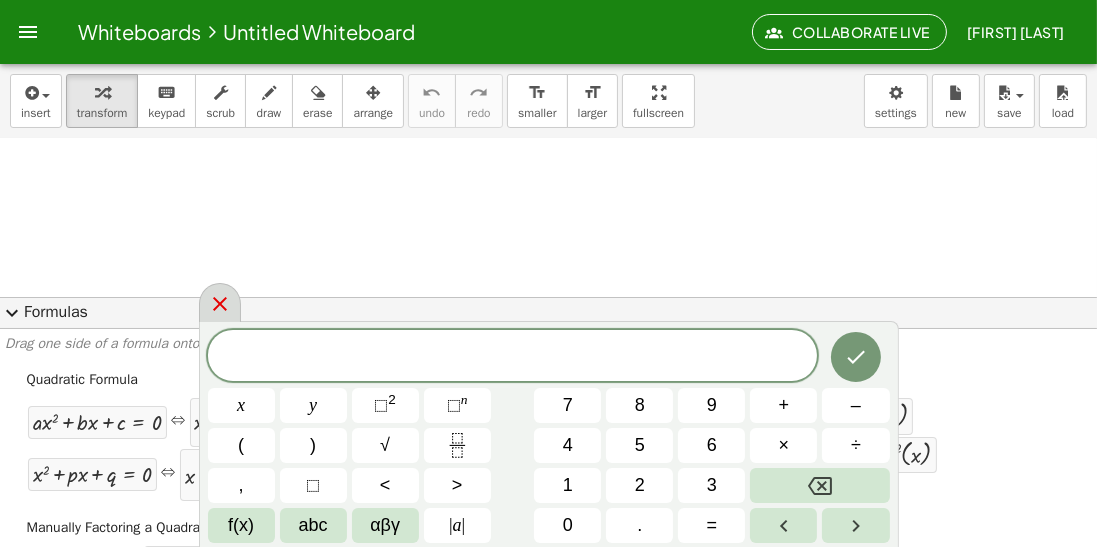 click 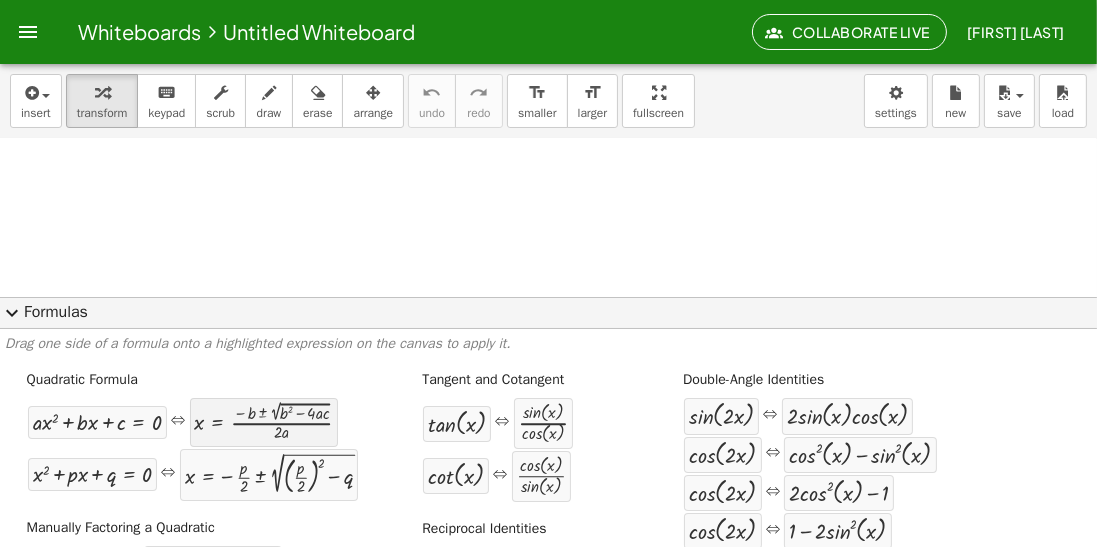 click at bounding box center [264, 422] 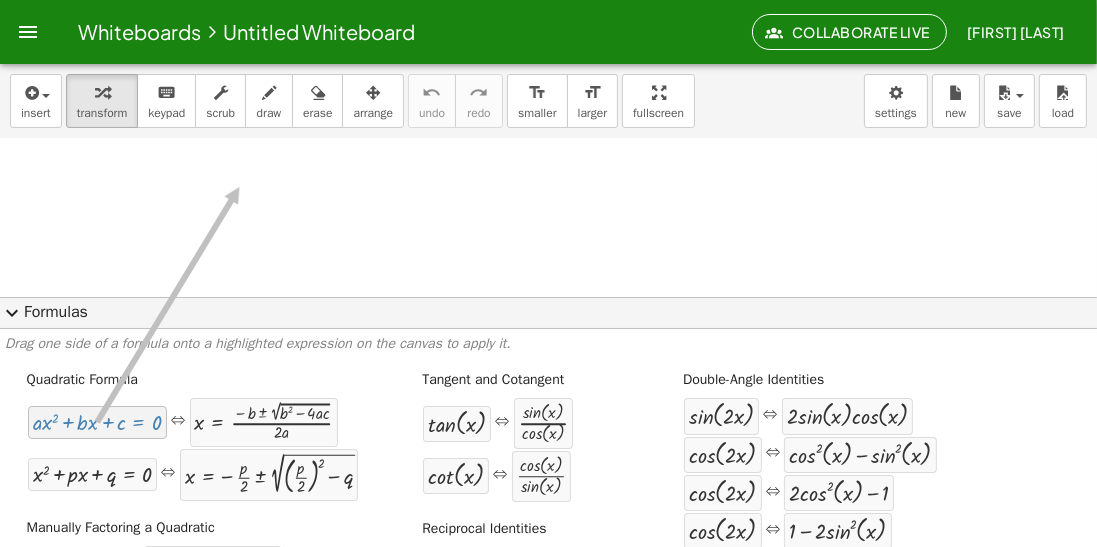 drag, startPoint x: 53, startPoint y: 384, endPoint x: 240, endPoint y: 139, distance: 308.21097 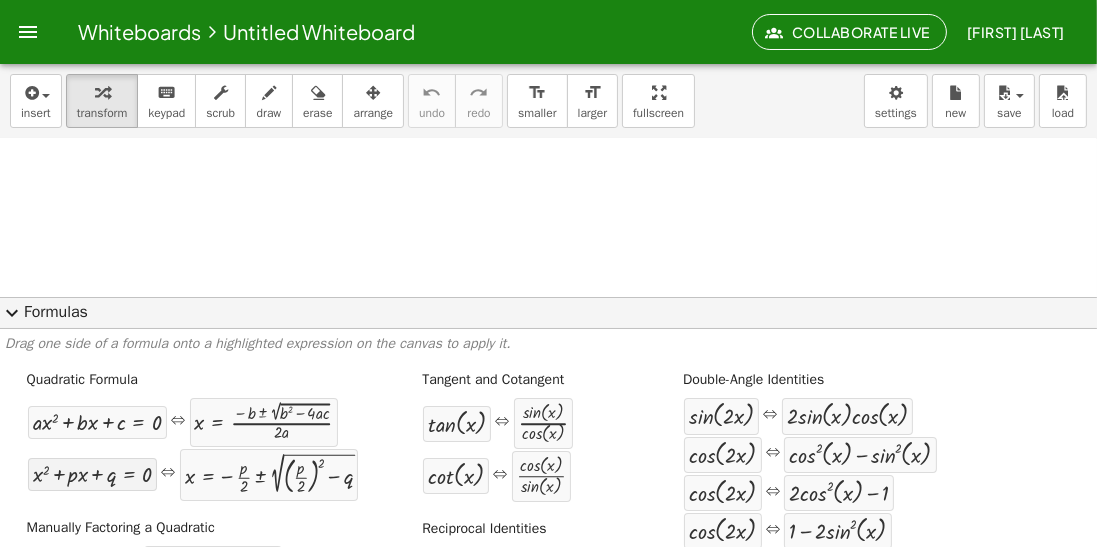 drag, startPoint x: 240, startPoint y: 139, endPoint x: 95, endPoint y: 417, distance: 313.54266 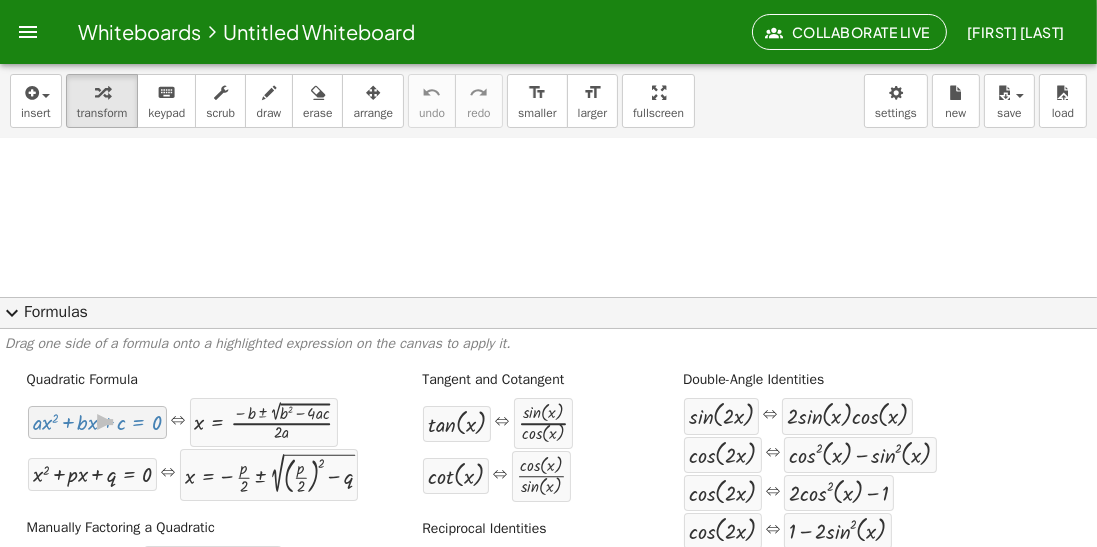 click at bounding box center [97, 422] 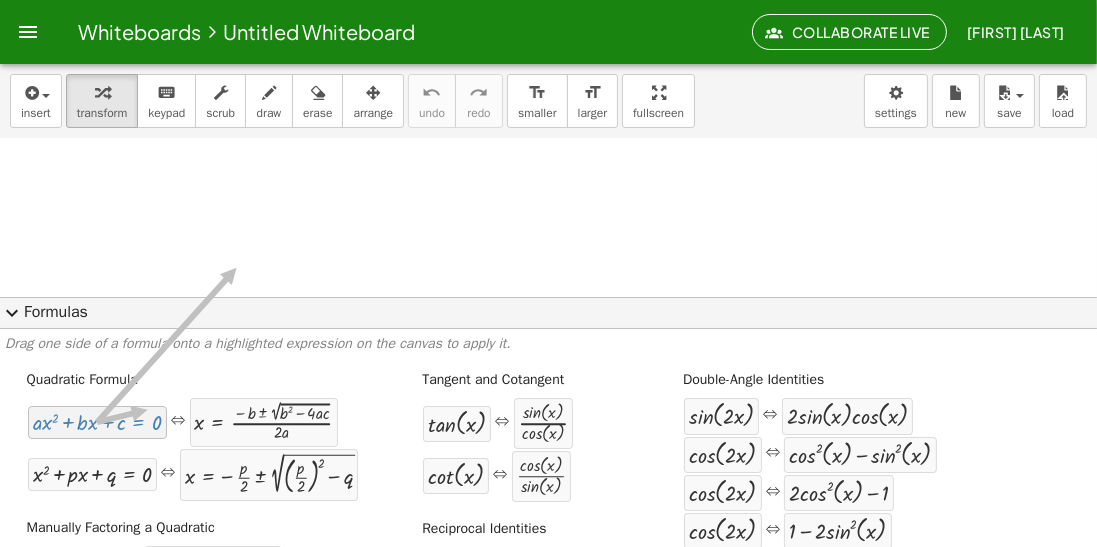 drag, startPoint x: 197, startPoint y: 272, endPoint x: 237, endPoint y: 220, distance: 65.60488 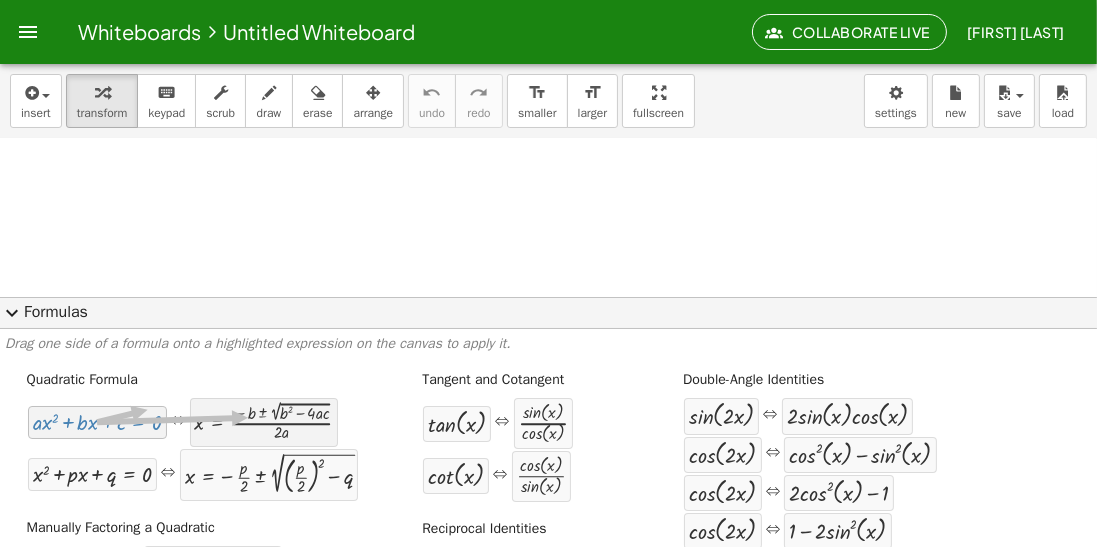 drag, startPoint x: 152, startPoint y: 371, endPoint x: 249, endPoint y: 370, distance: 97.00516 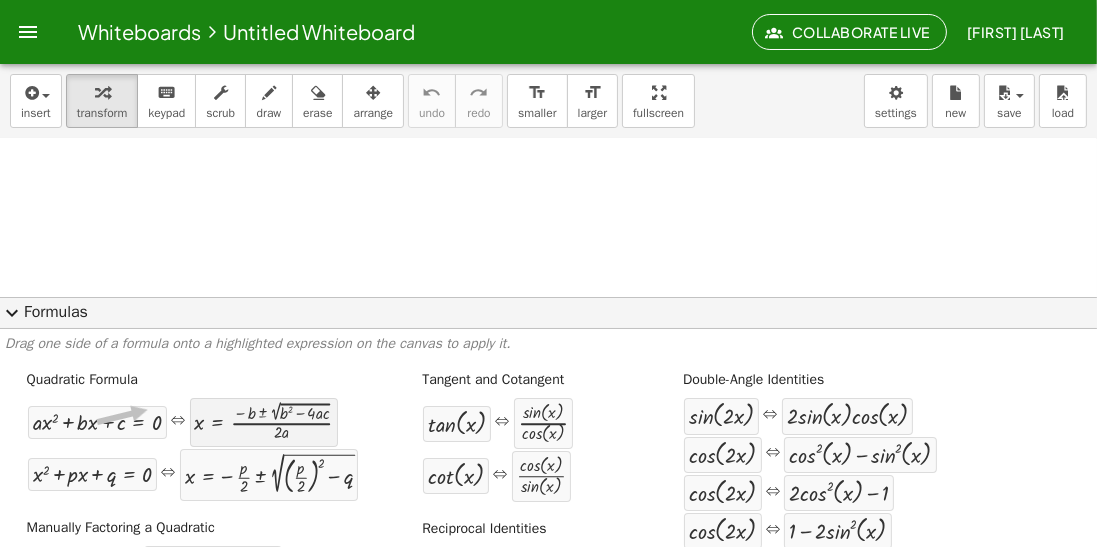 drag, startPoint x: 107, startPoint y: 369, endPoint x: 200, endPoint y: 375, distance: 93.193344 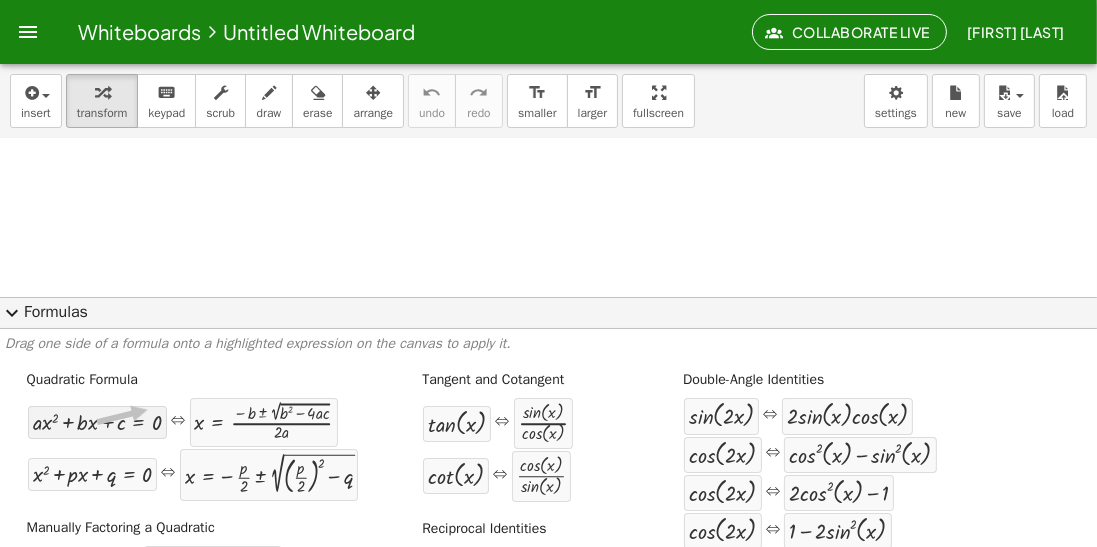drag, startPoint x: 122, startPoint y: 372, endPoint x: 144, endPoint y: 372, distance: 22 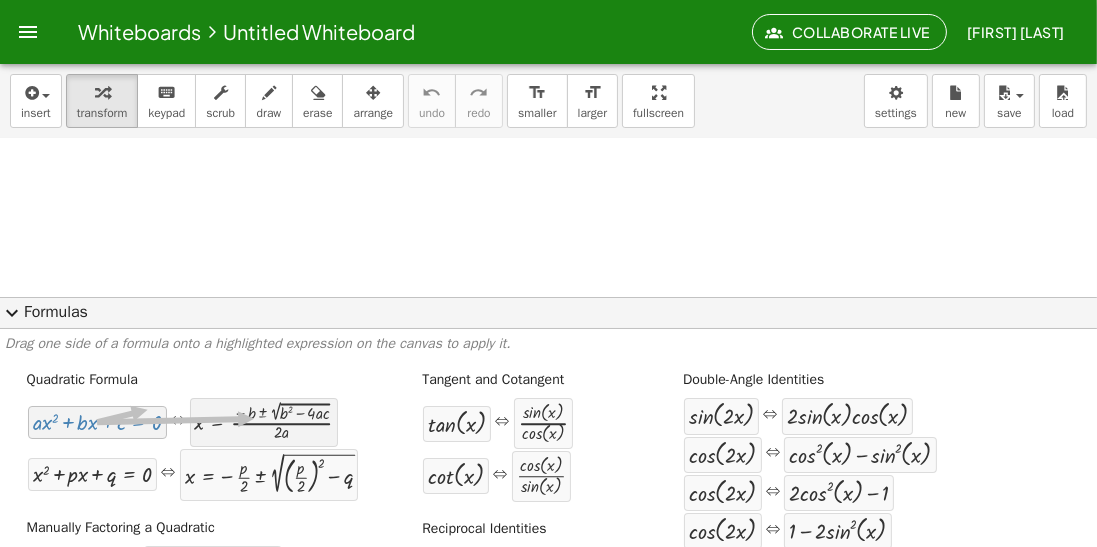 click at bounding box center (264, 422) 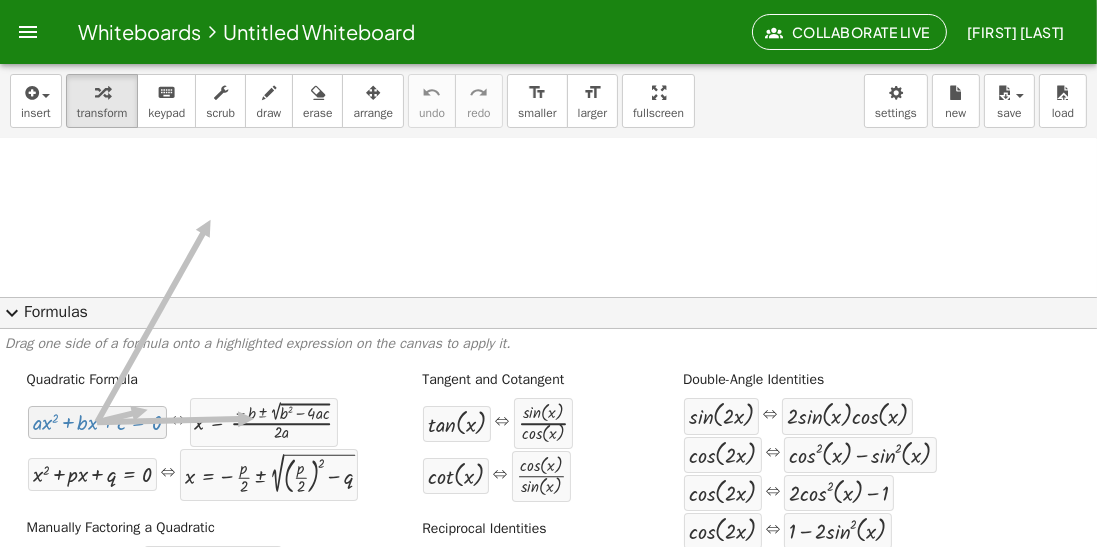 drag, startPoint x: 133, startPoint y: 291, endPoint x: 211, endPoint y: 172, distance: 142.28493 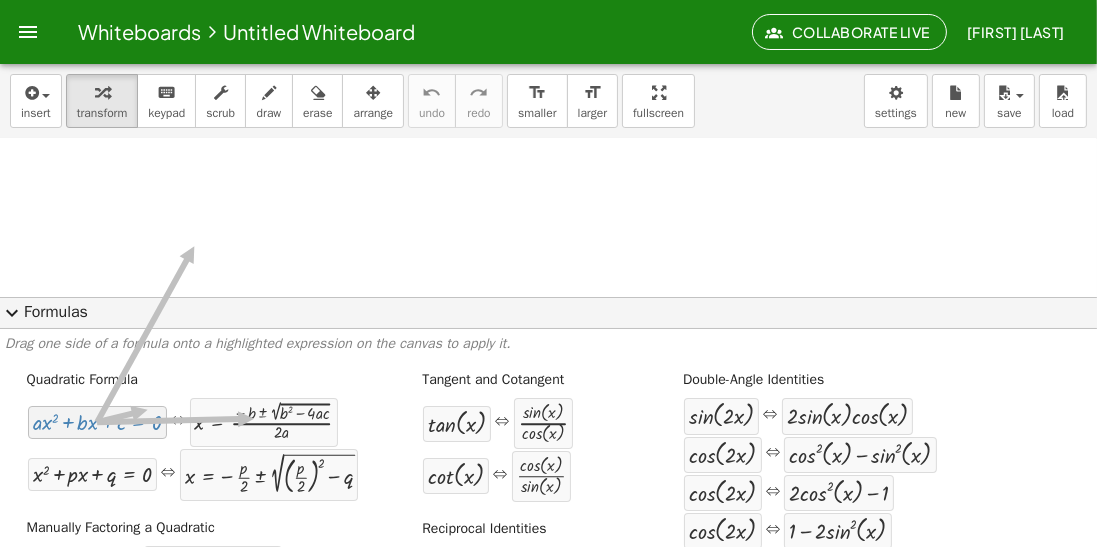 drag, startPoint x: 84, startPoint y: 376, endPoint x: 206, endPoint y: 183, distance: 228.32652 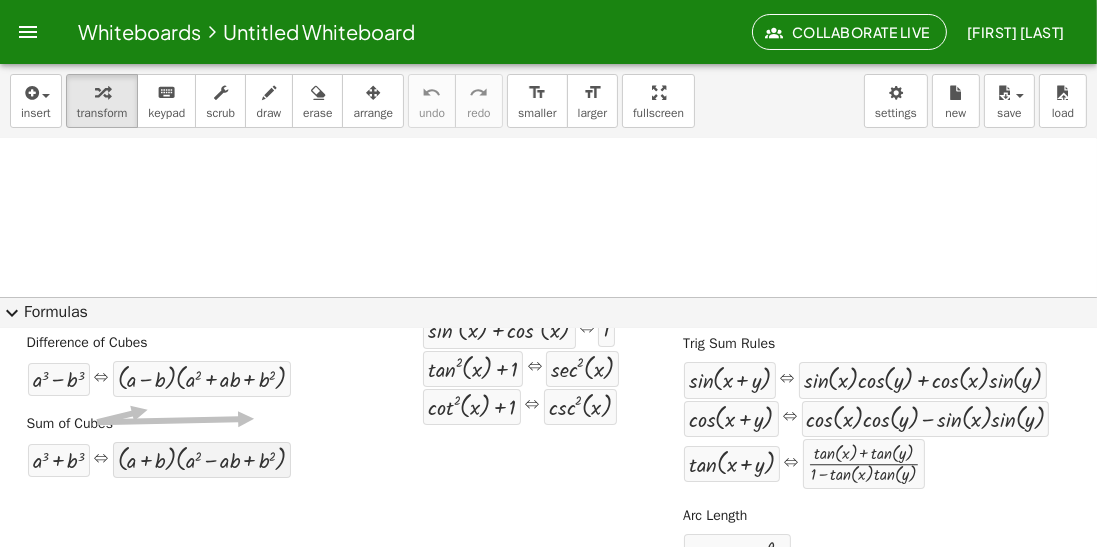 scroll, scrollTop: 433, scrollLeft: 0, axis: vertical 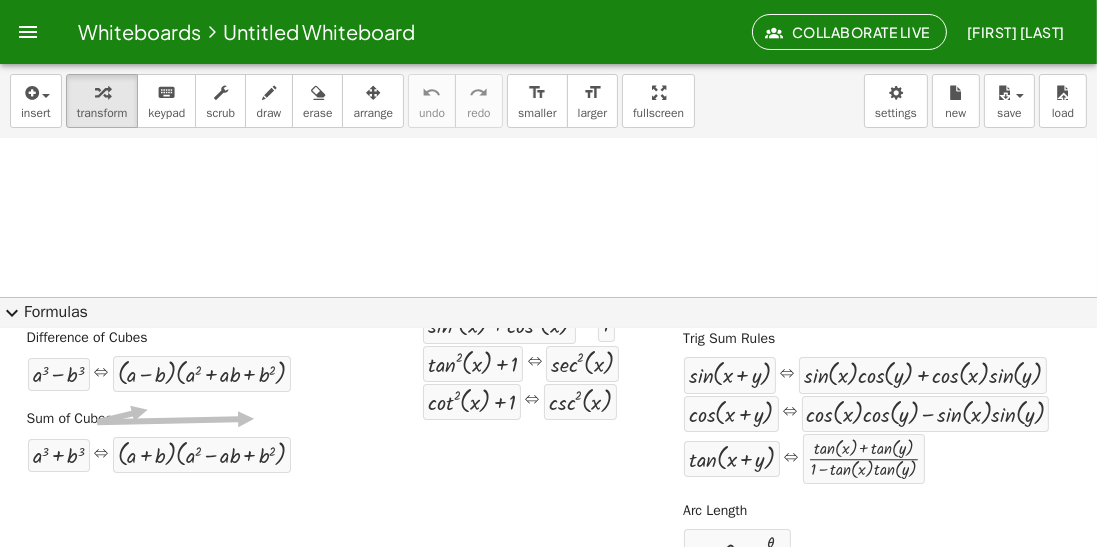 click on "expand_more" at bounding box center (12, 313) 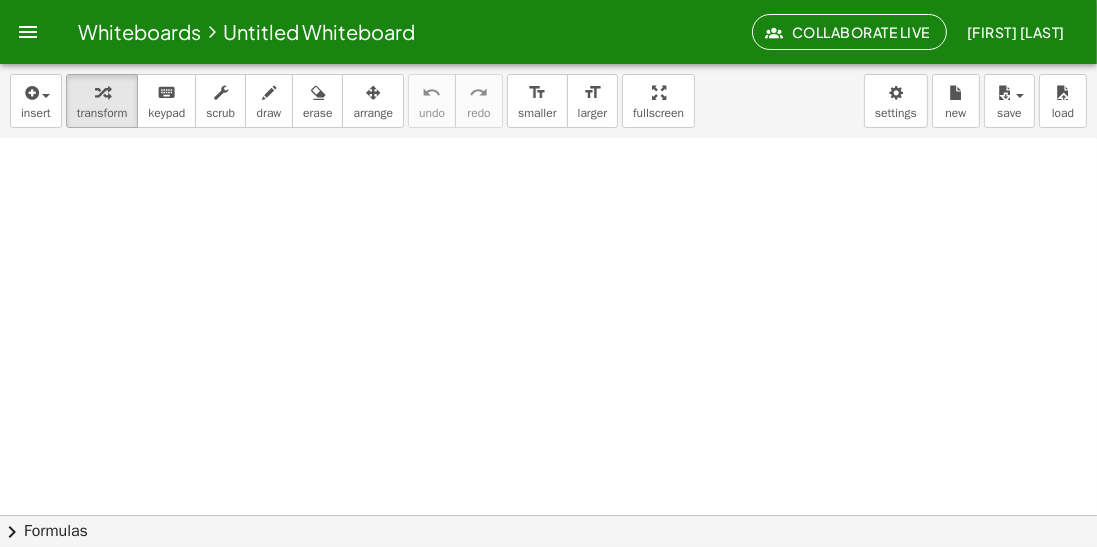 click on "chevron_right  Formulas" 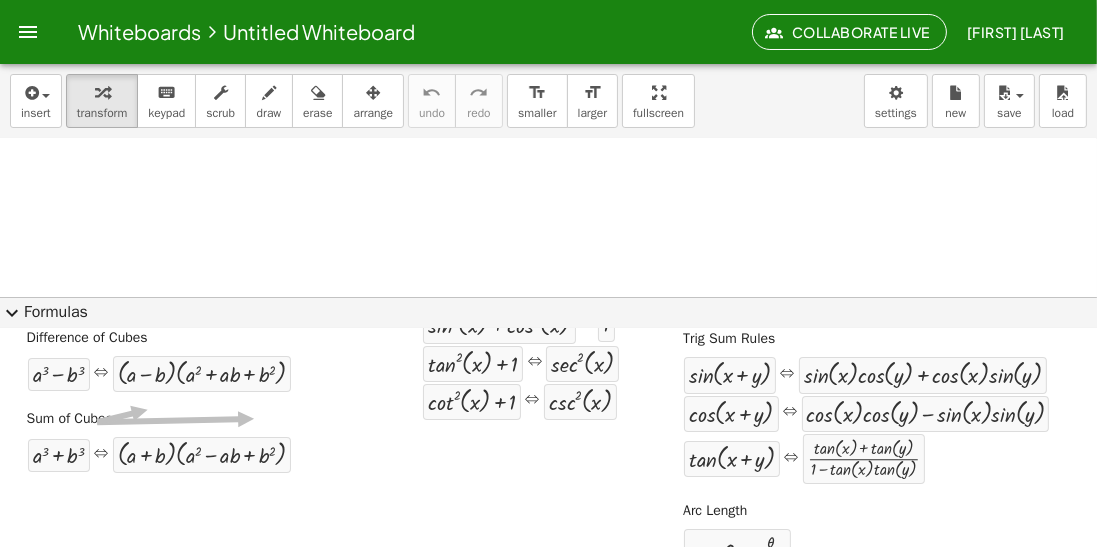 scroll, scrollTop: 0, scrollLeft: 0, axis: both 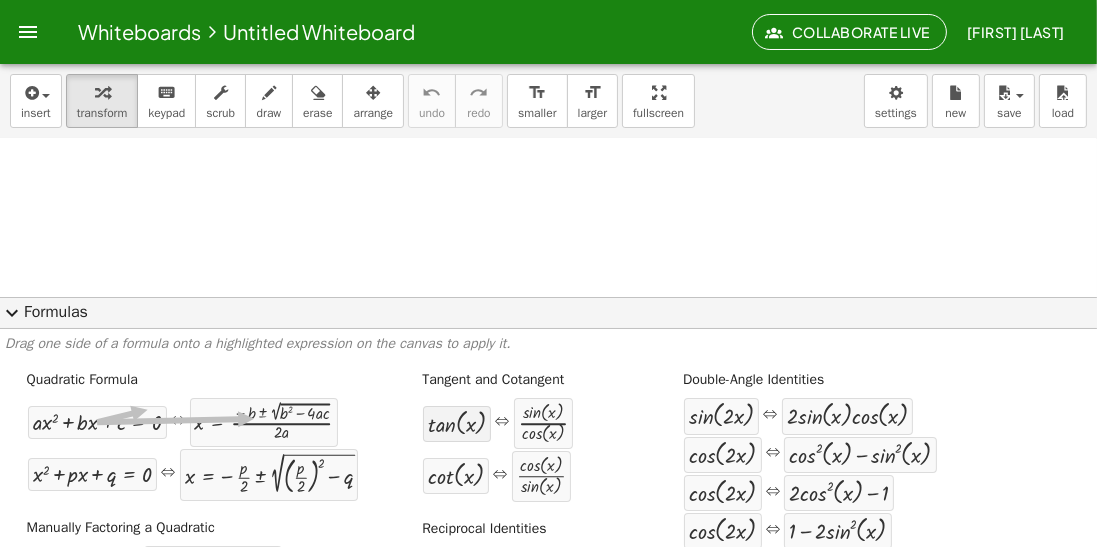 click at bounding box center (457, 424) 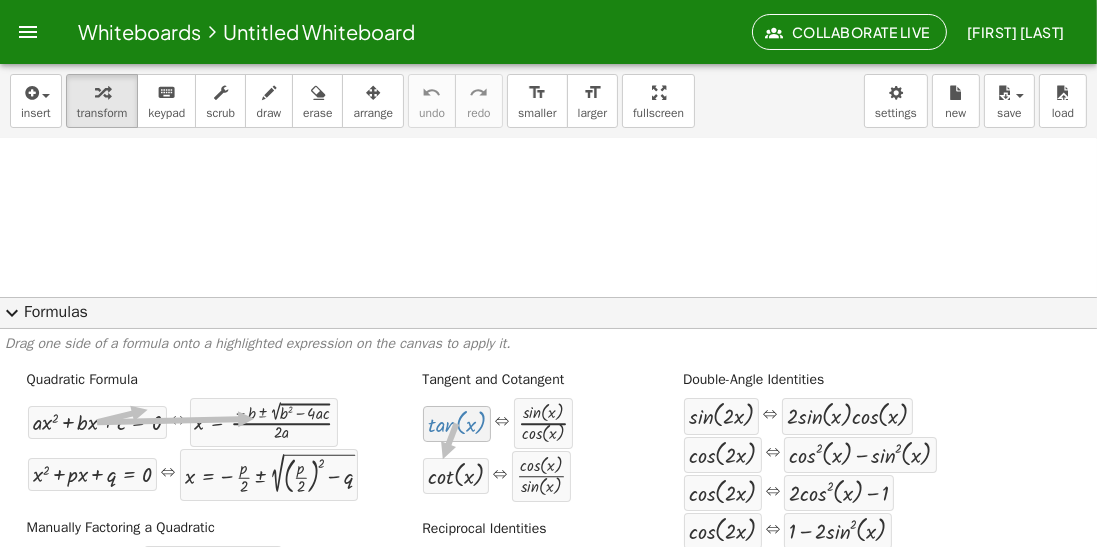 drag, startPoint x: 458, startPoint y: 373, endPoint x: 444, endPoint y: 395, distance: 26.076809 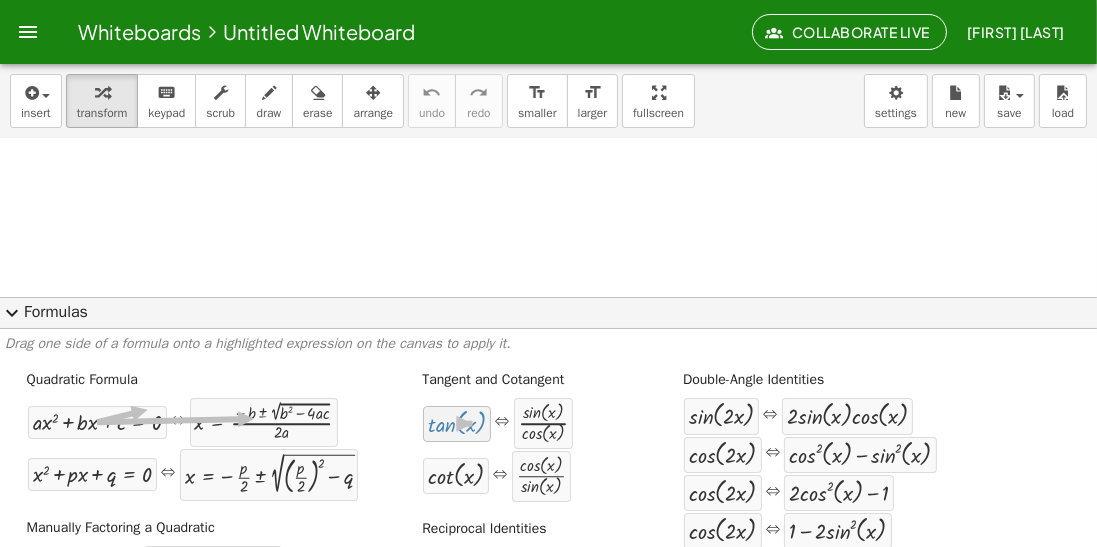 click at bounding box center (457, 424) 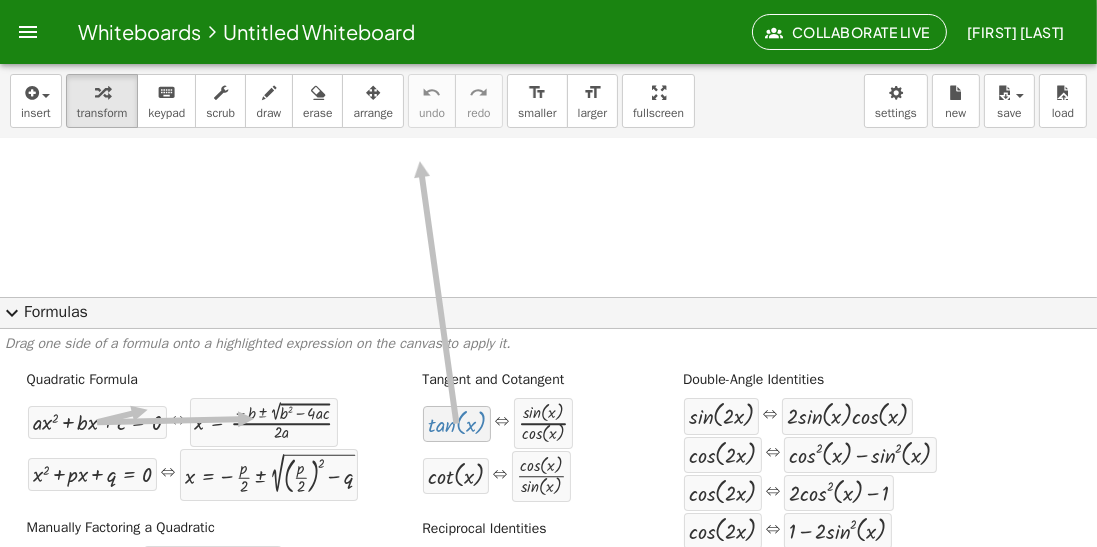 drag, startPoint x: 449, startPoint y: 386, endPoint x: 421, endPoint y: 113, distance: 274.43213 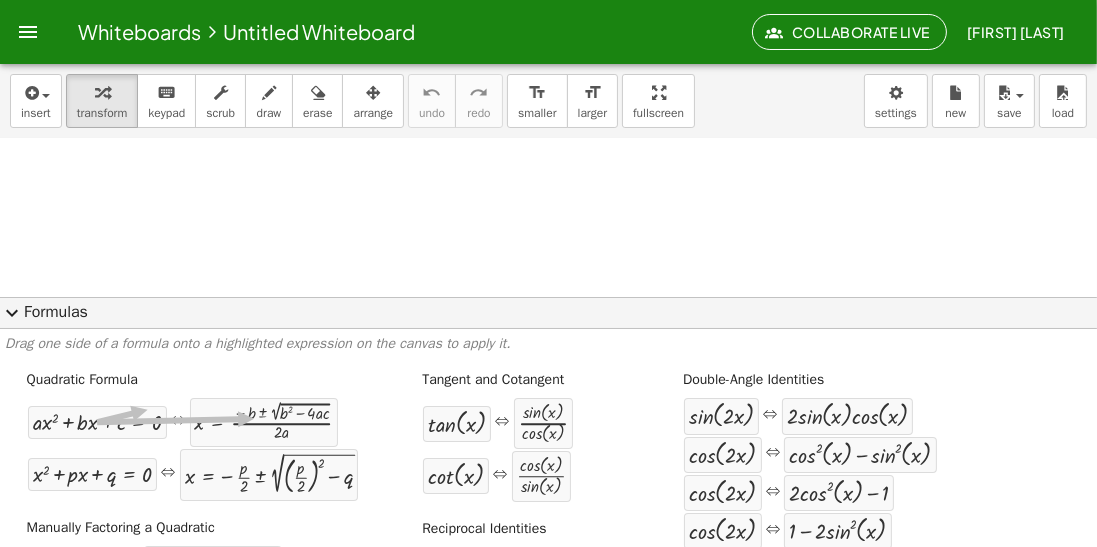 click at bounding box center (548, 195) 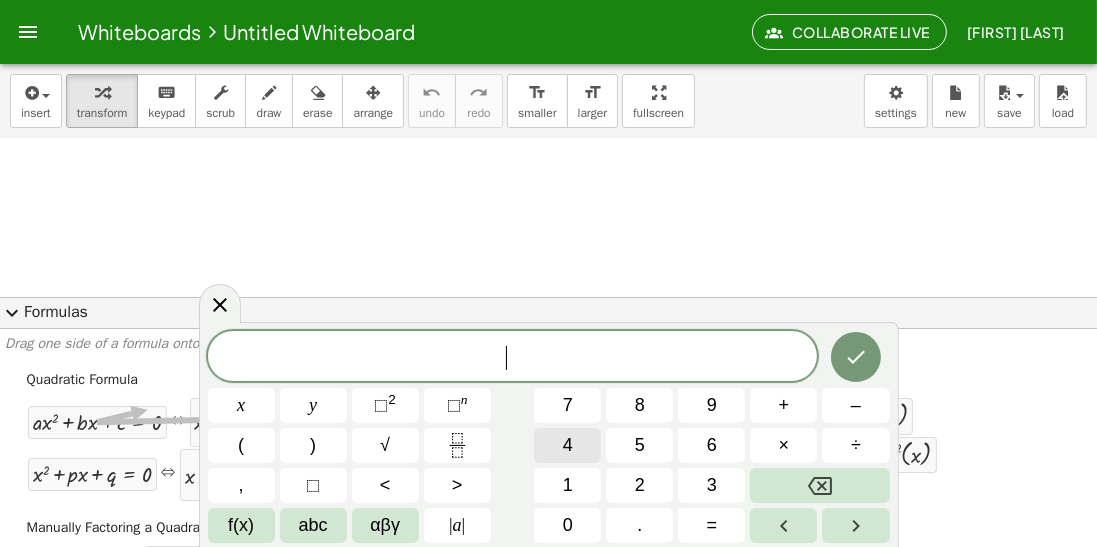 click on "4" at bounding box center (567, 445) 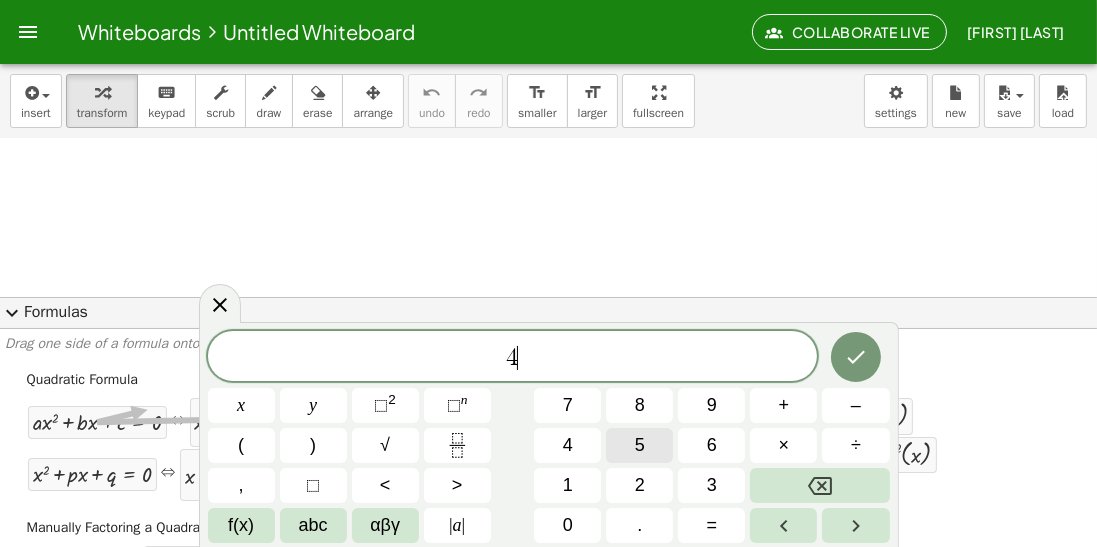 click on "5" at bounding box center (639, 445) 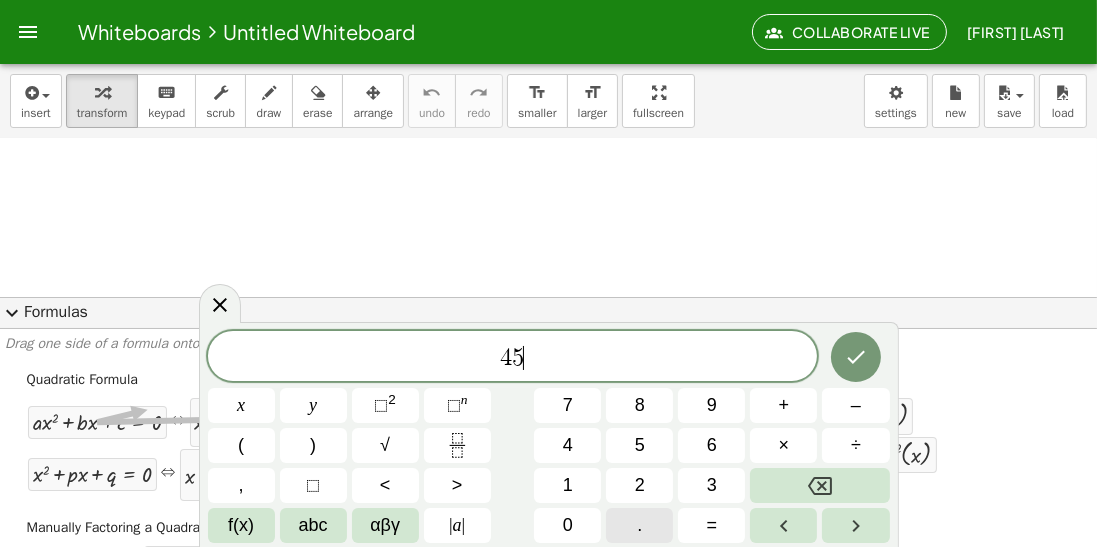 click on "4 5 ​ x y ⬚ 2 ⬚ n 7 8 9 + – ( ) √ 4 5 6 × ÷ , ⬚ < > 1 2 3 f(x) abc αβγ | a | 0 . =" at bounding box center [549, 437] 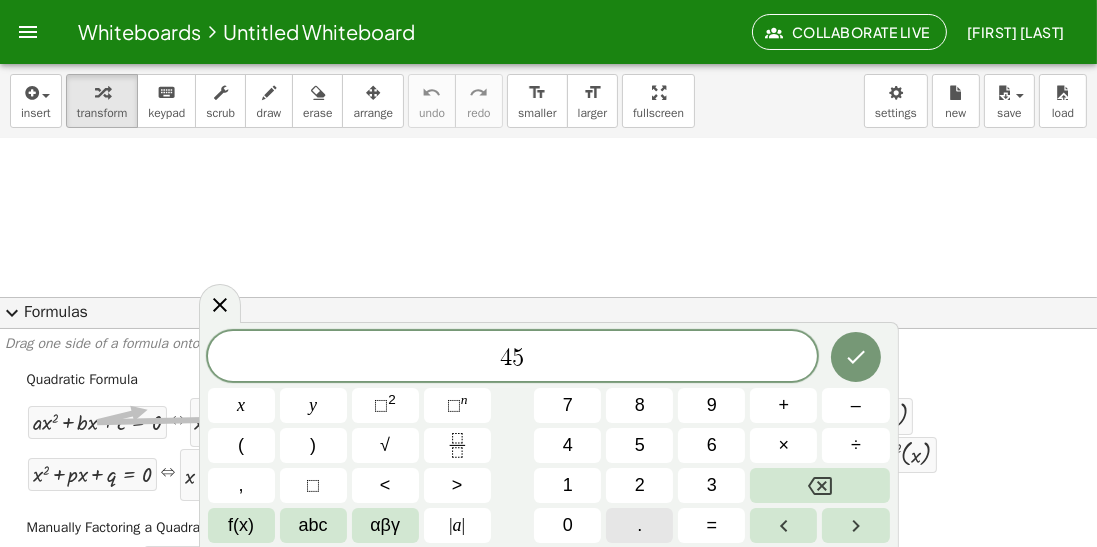 click on "." at bounding box center [639, 525] 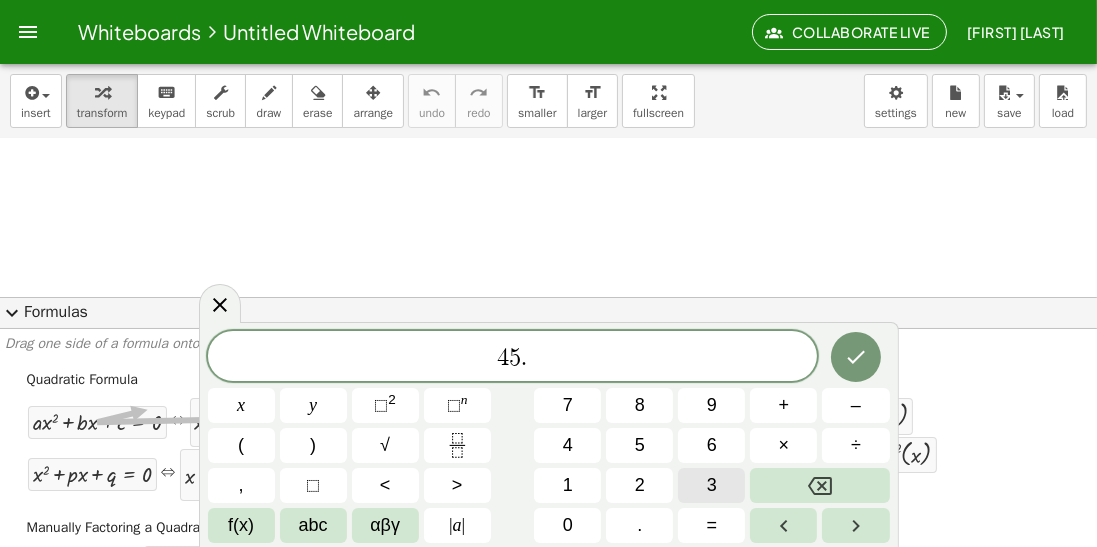 drag, startPoint x: 686, startPoint y: 503, endPoint x: 730, endPoint y: 497, distance: 44.407207 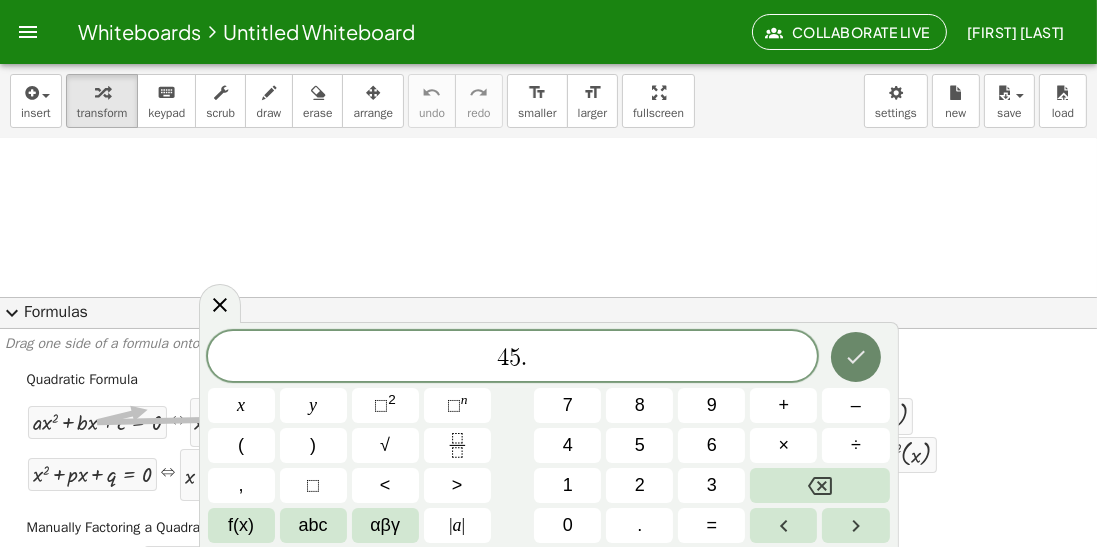 click at bounding box center (856, 357) 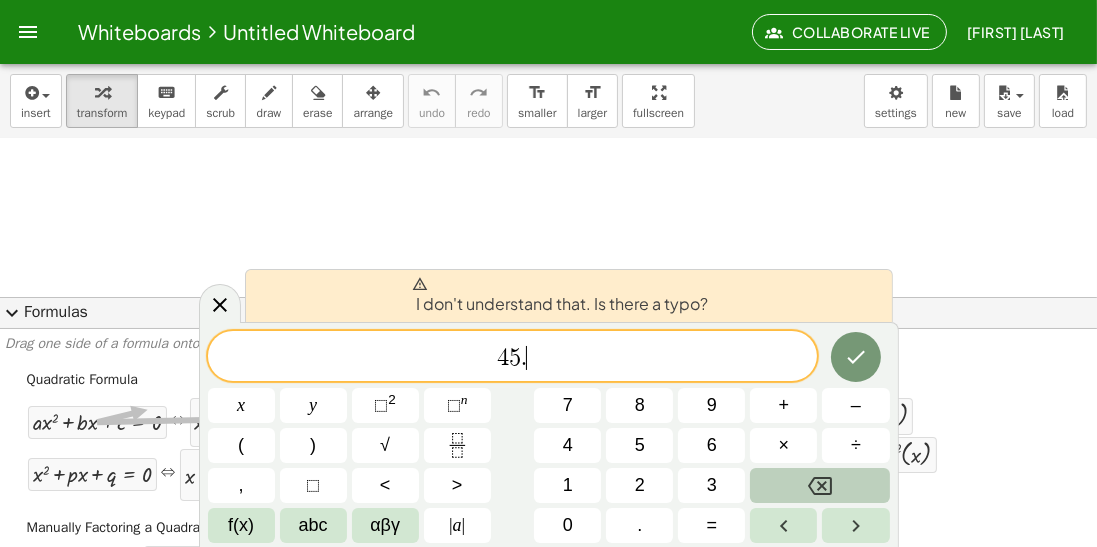 click at bounding box center [819, 485] 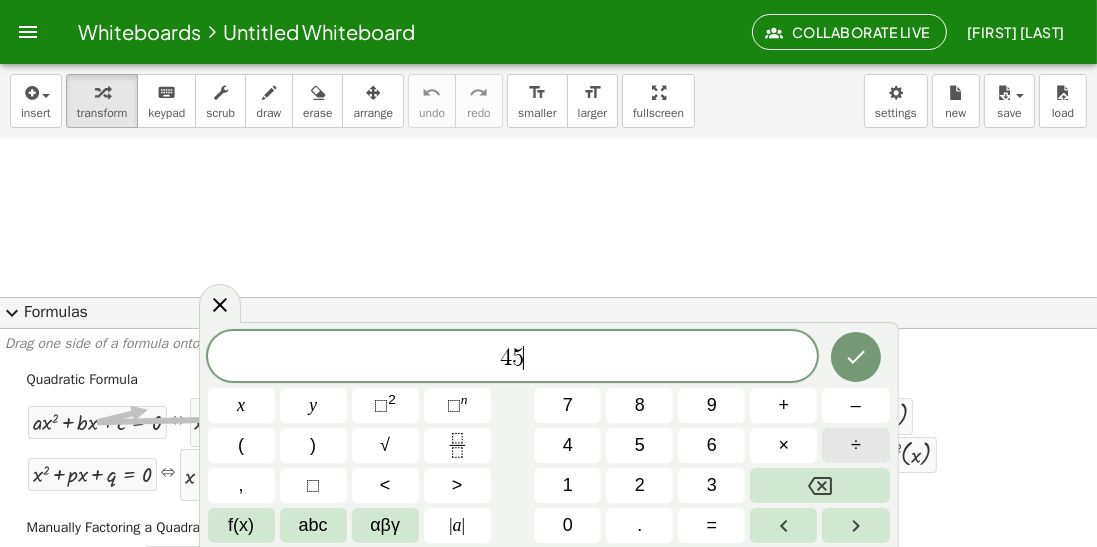 click on "÷" at bounding box center (855, 445) 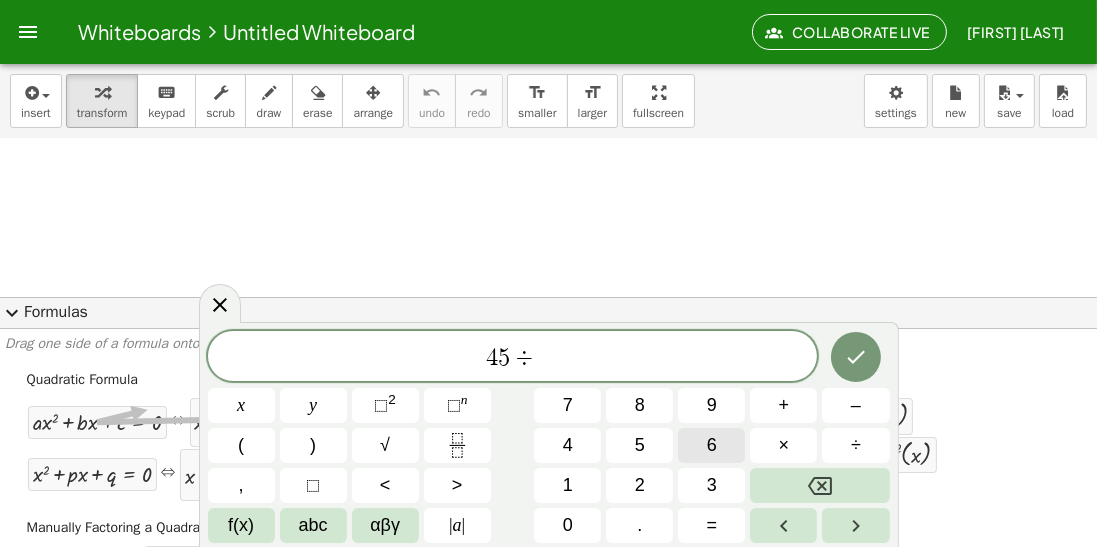 click on "6" at bounding box center [711, 445] 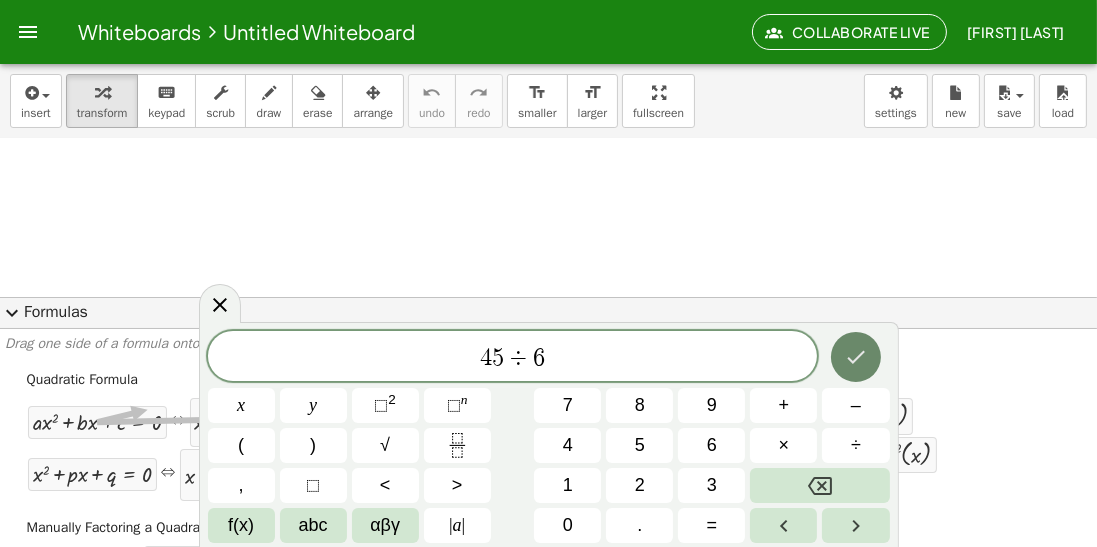 click at bounding box center [856, 357] 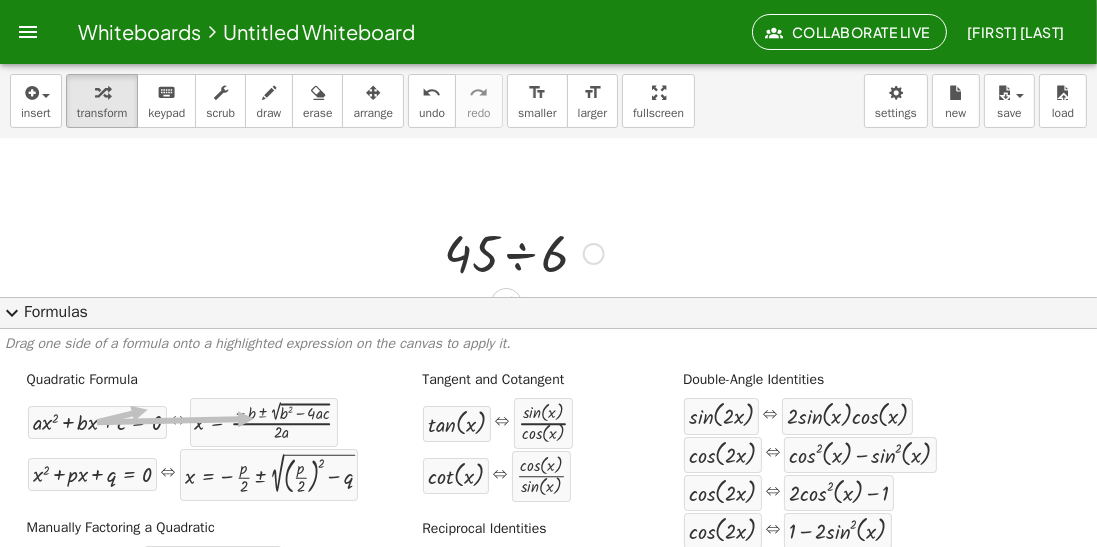 click 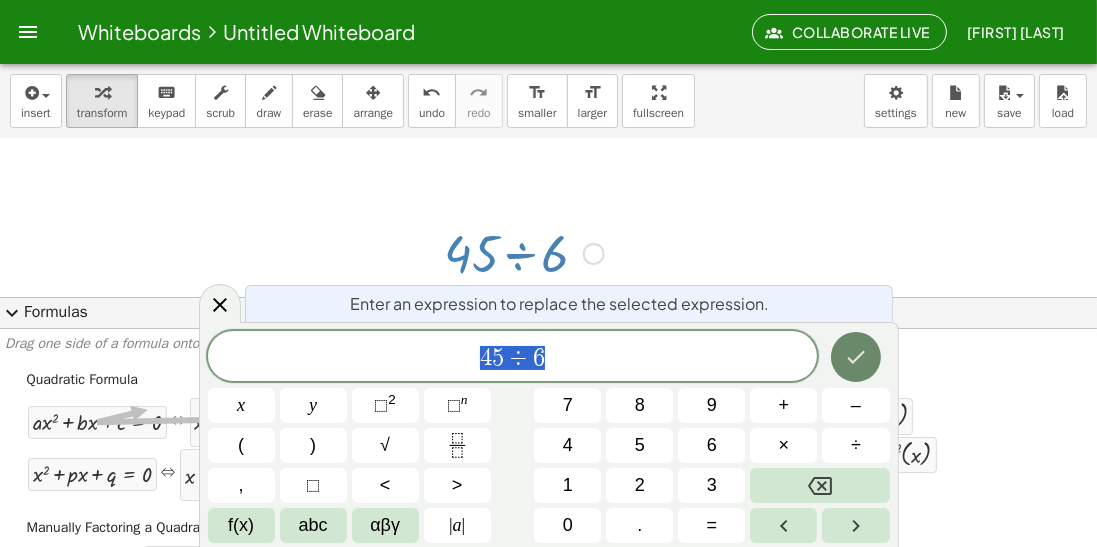 click 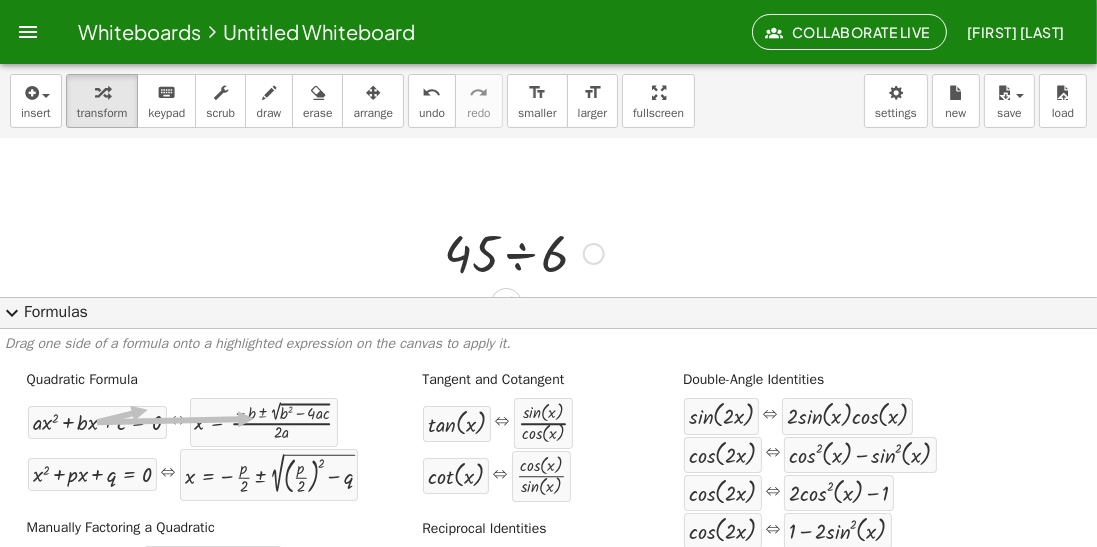 click on "expand_more" at bounding box center [12, 313] 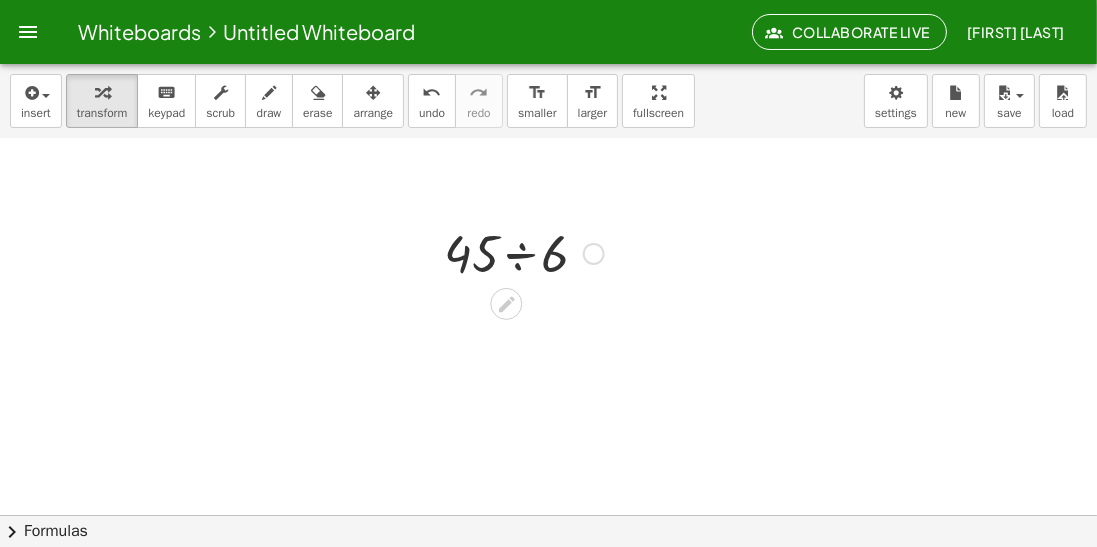 click at bounding box center (548, 195) 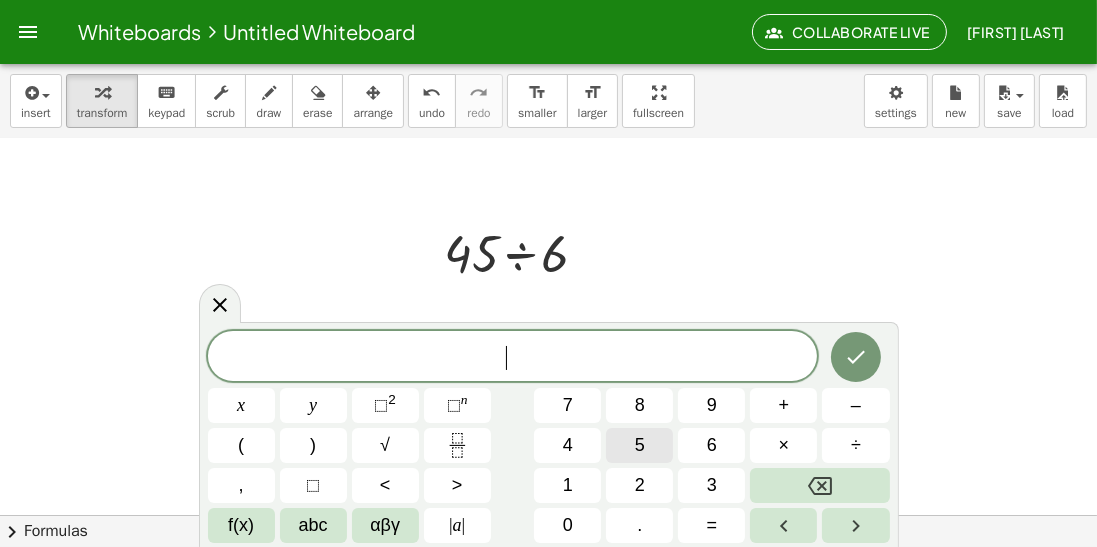 click on "5" at bounding box center [640, 445] 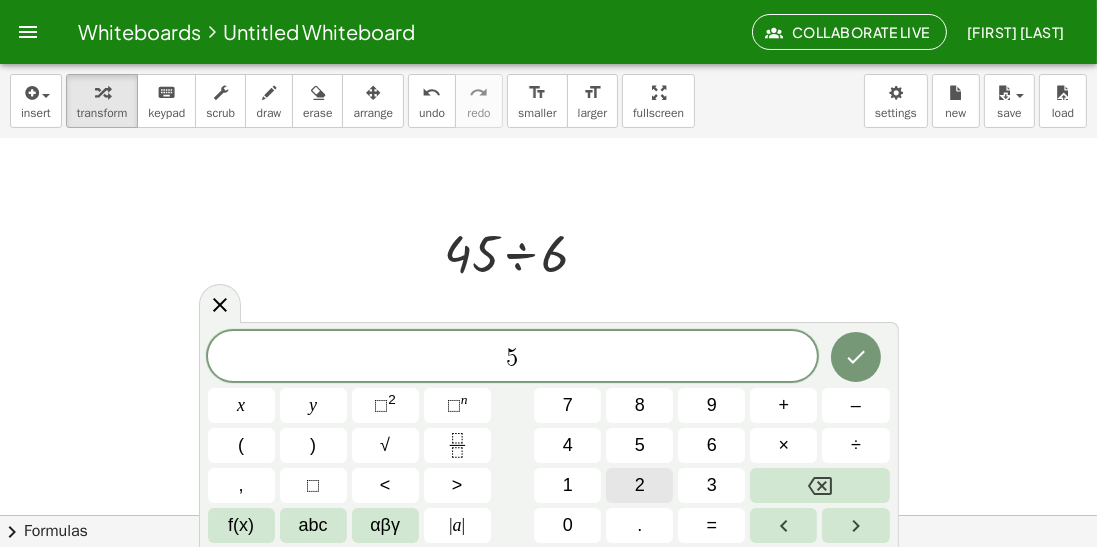 click on "2" at bounding box center (639, 485) 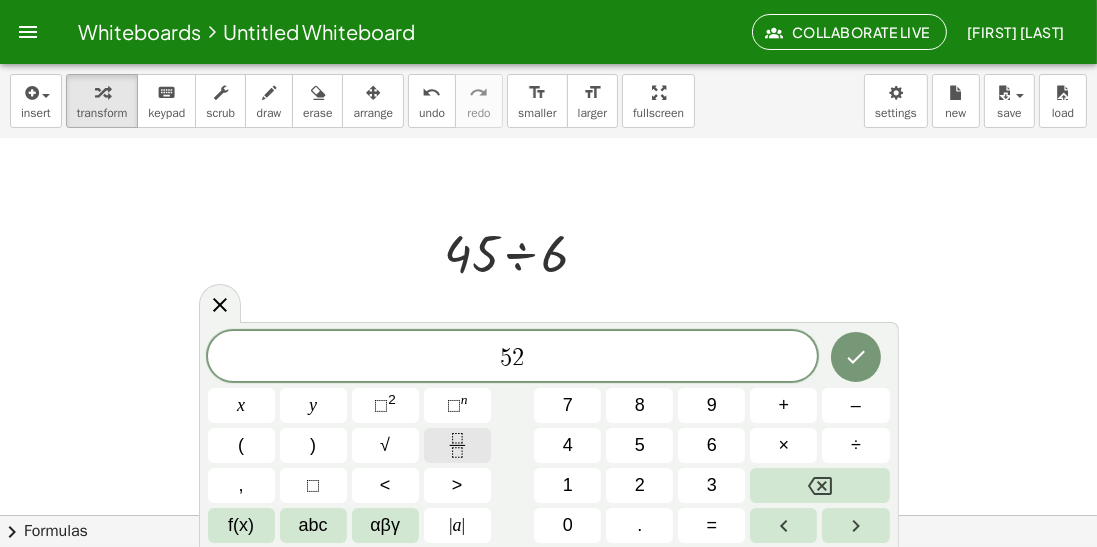 click 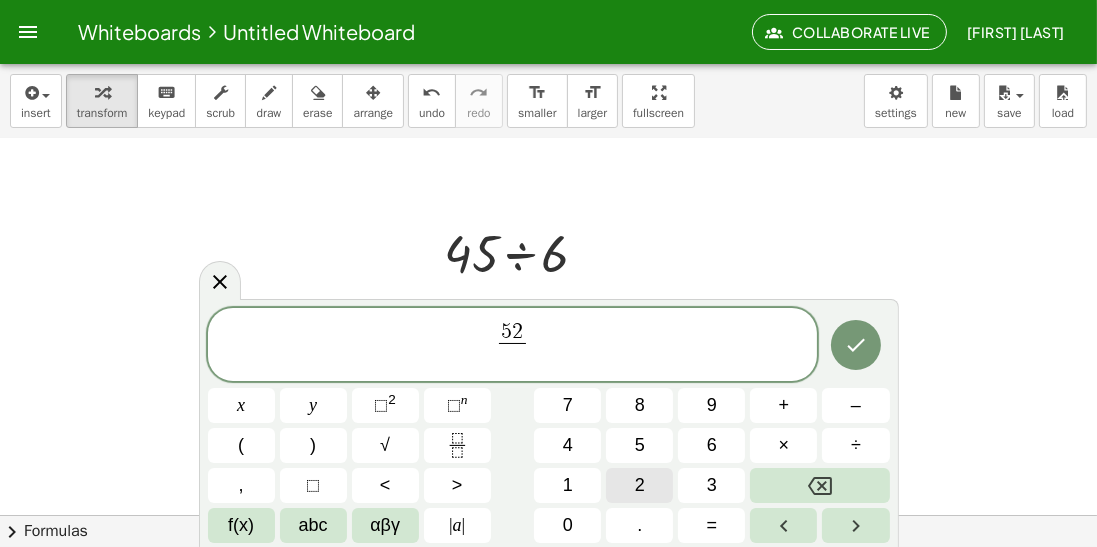 click on "2" at bounding box center (639, 485) 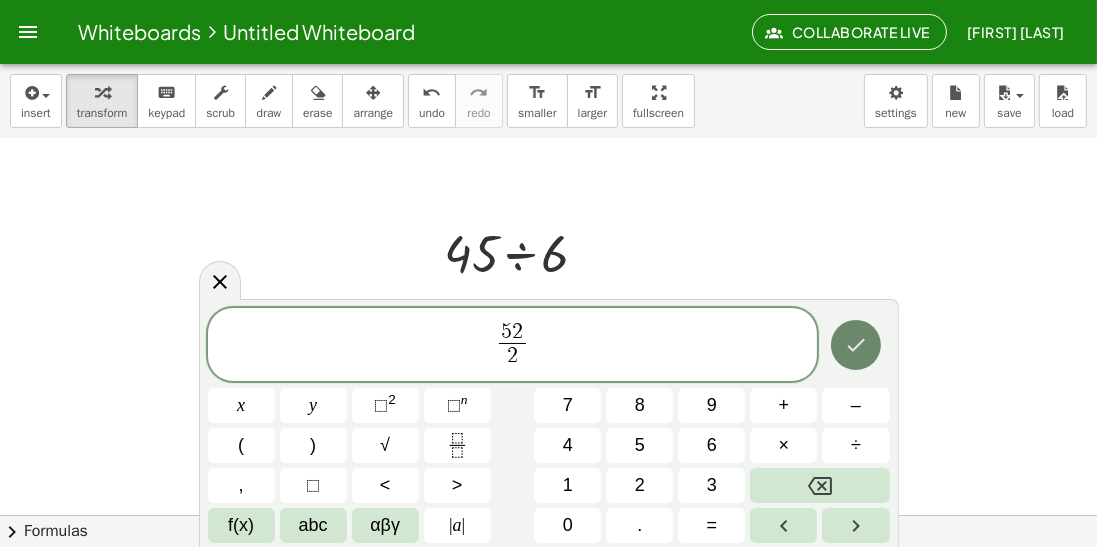 click 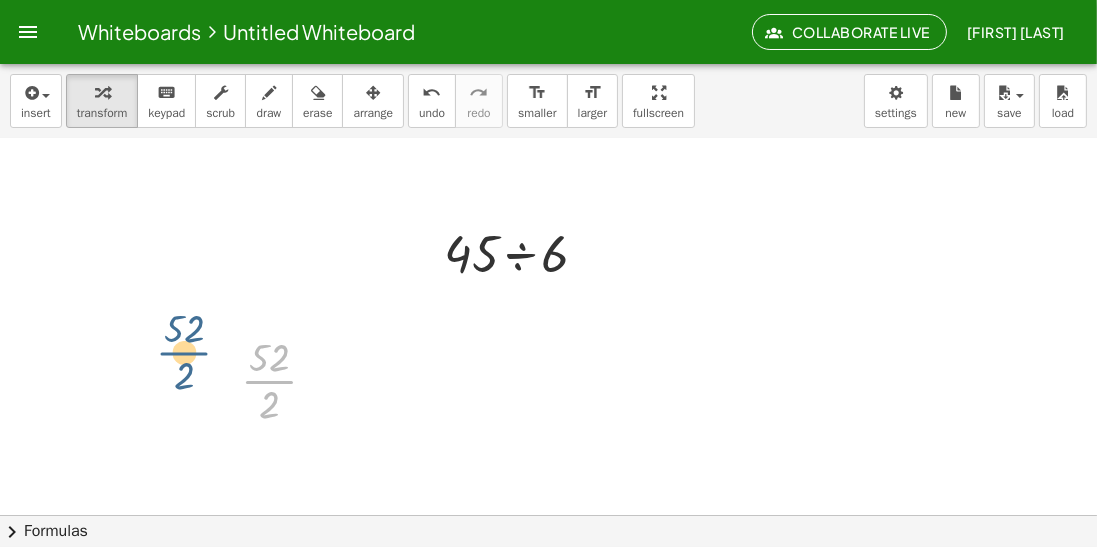 drag, startPoint x: 258, startPoint y: 273, endPoint x: 172, endPoint y: 244, distance: 90.75792 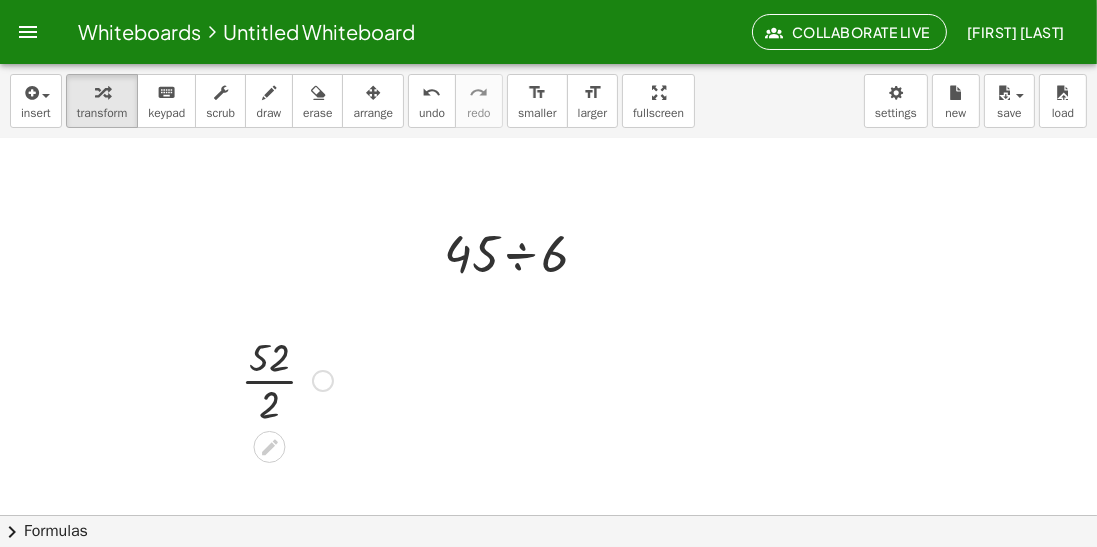 click at bounding box center (287, 379) 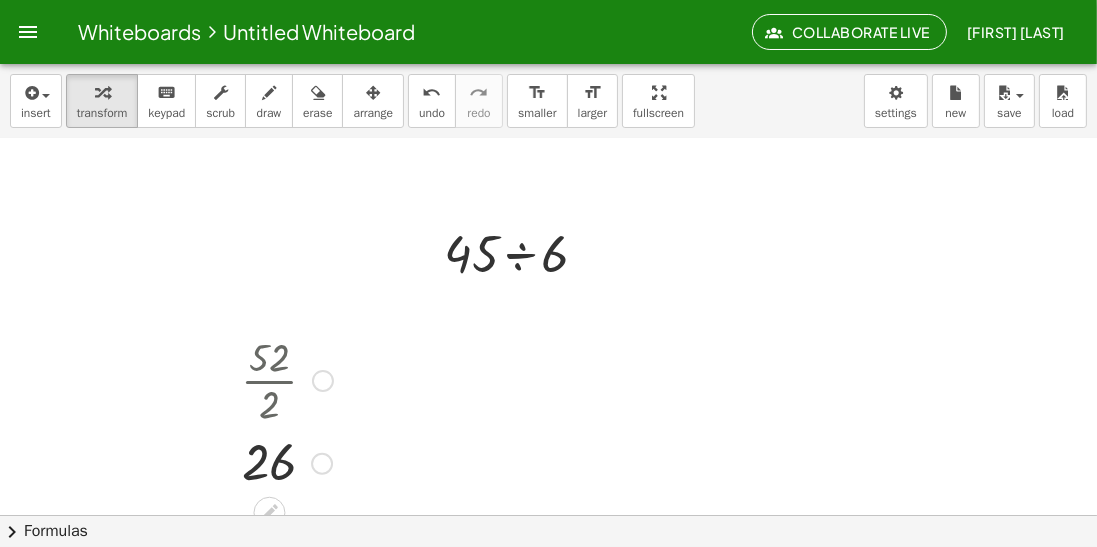 click at bounding box center (322, 464) 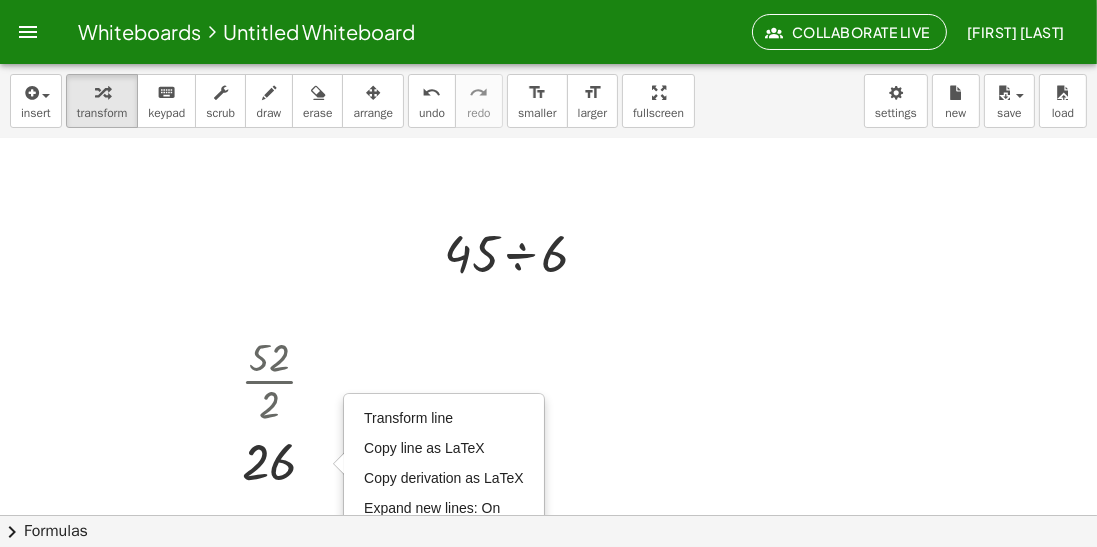 click at bounding box center [548, 195] 